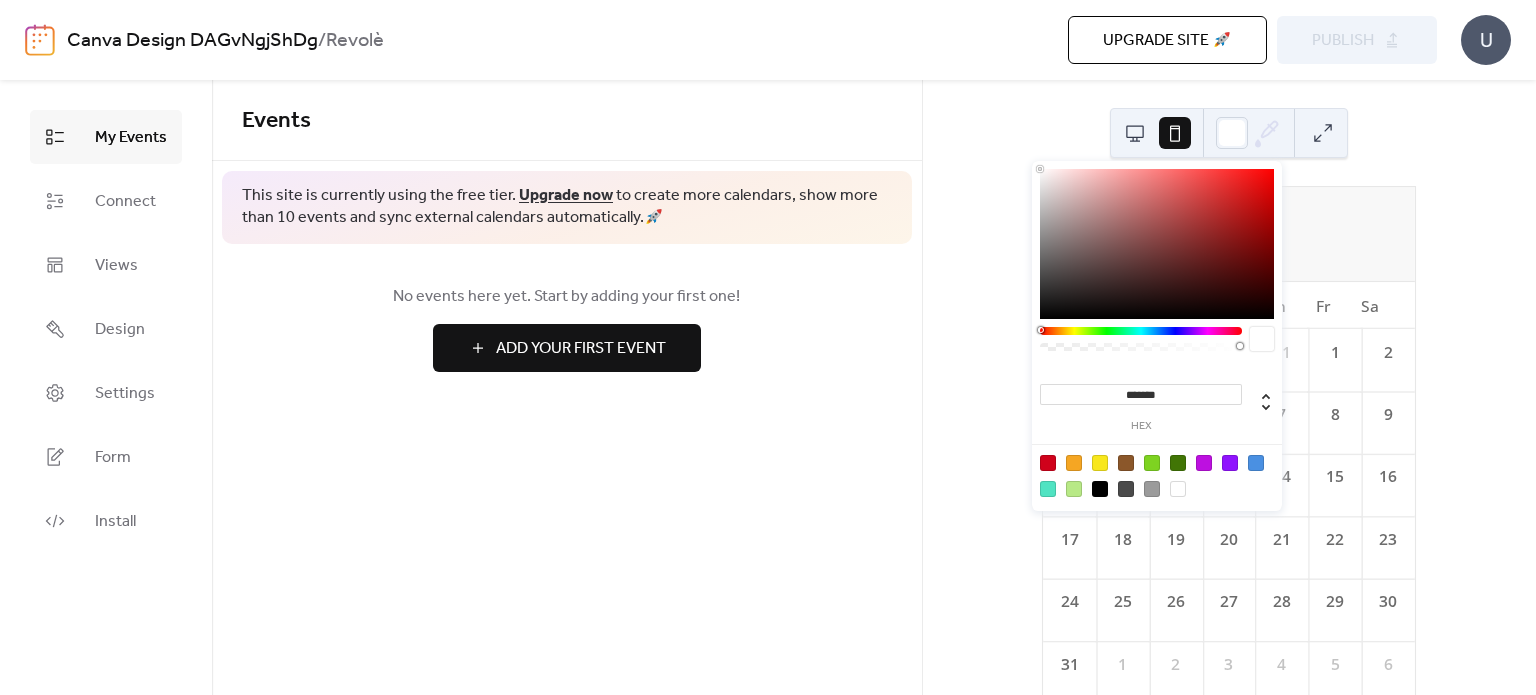 scroll, scrollTop: 0, scrollLeft: 0, axis: both 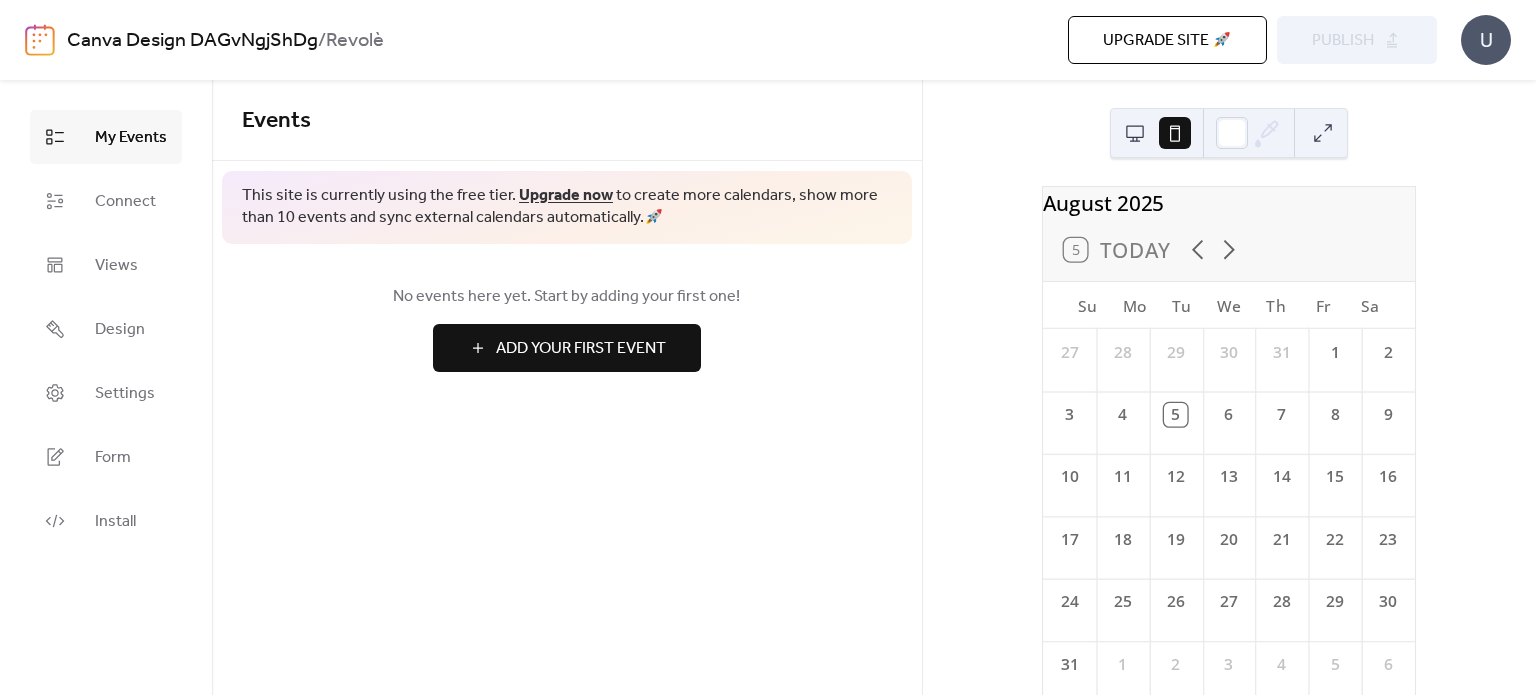 click at bounding box center (1135, 133) 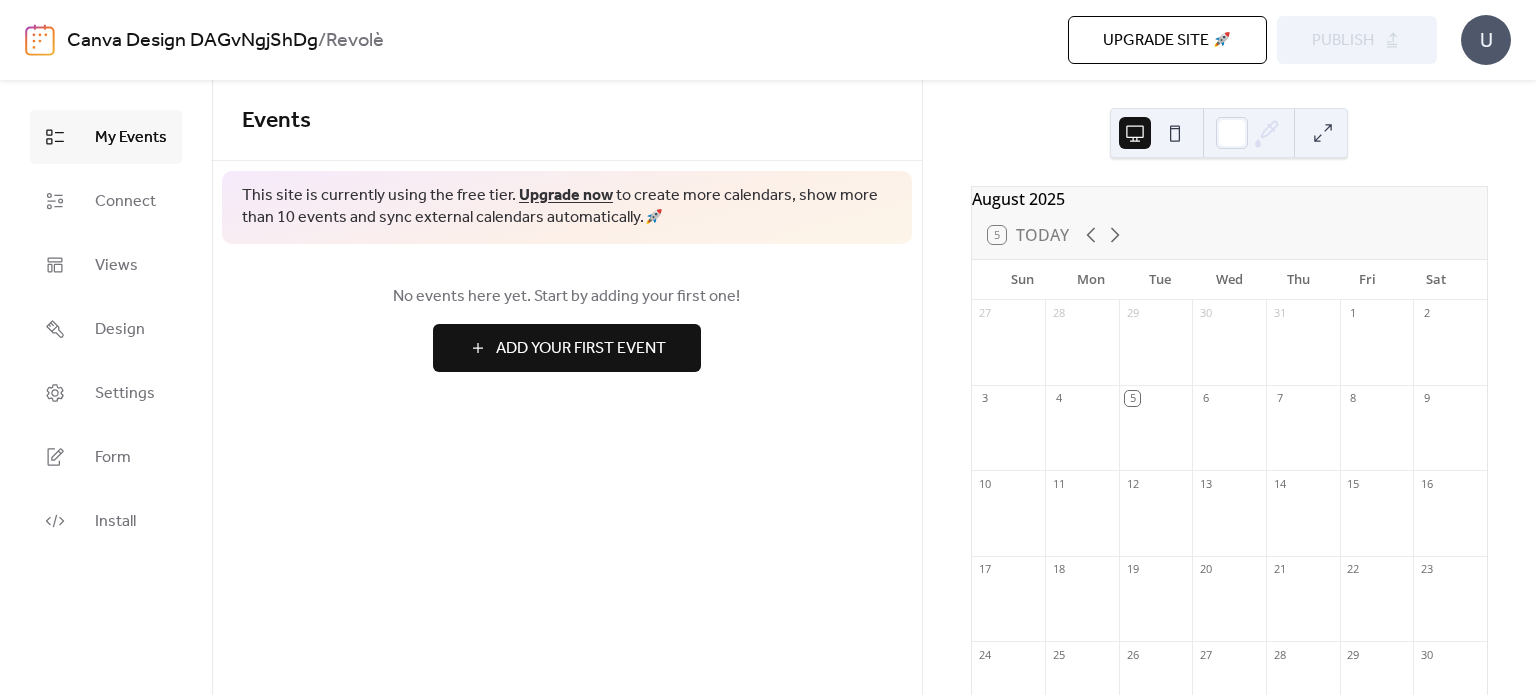 click at bounding box center (1175, 133) 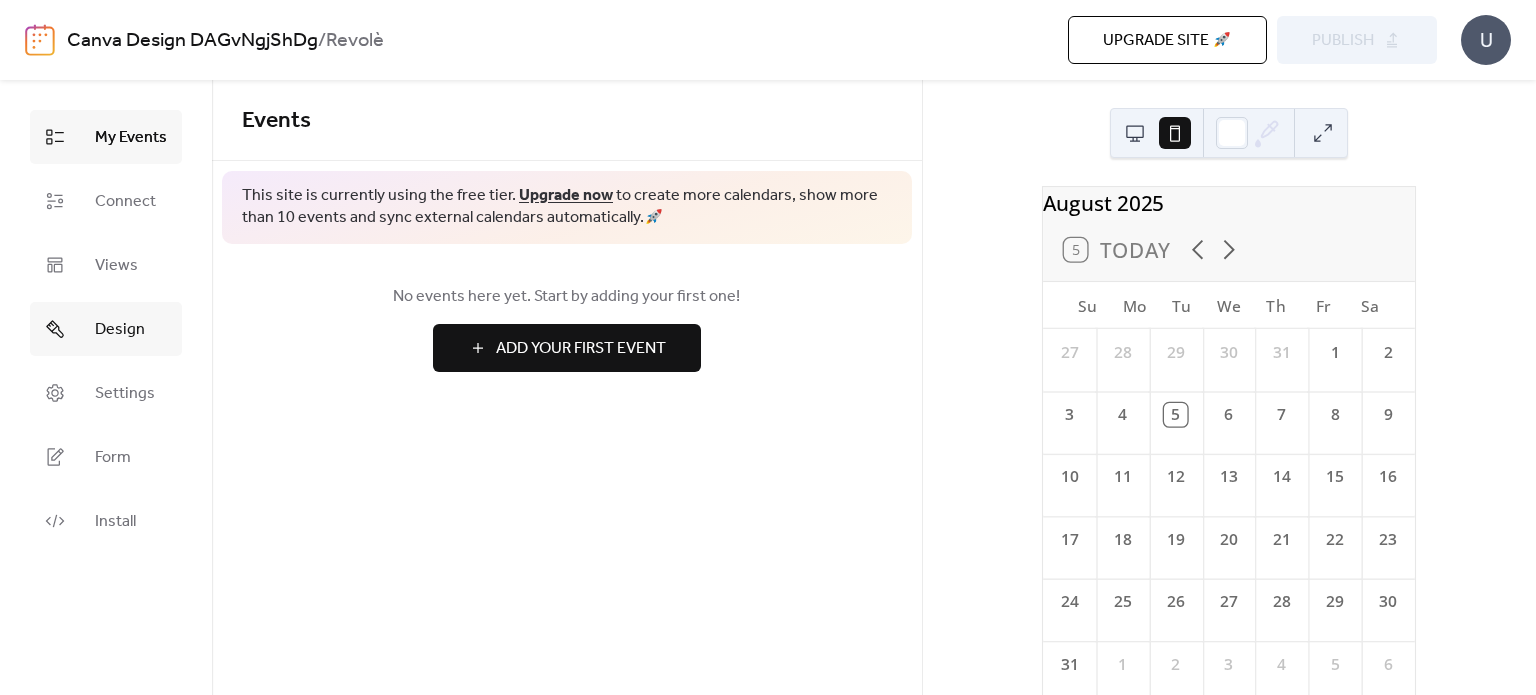 click on "Design" at bounding box center (120, 330) 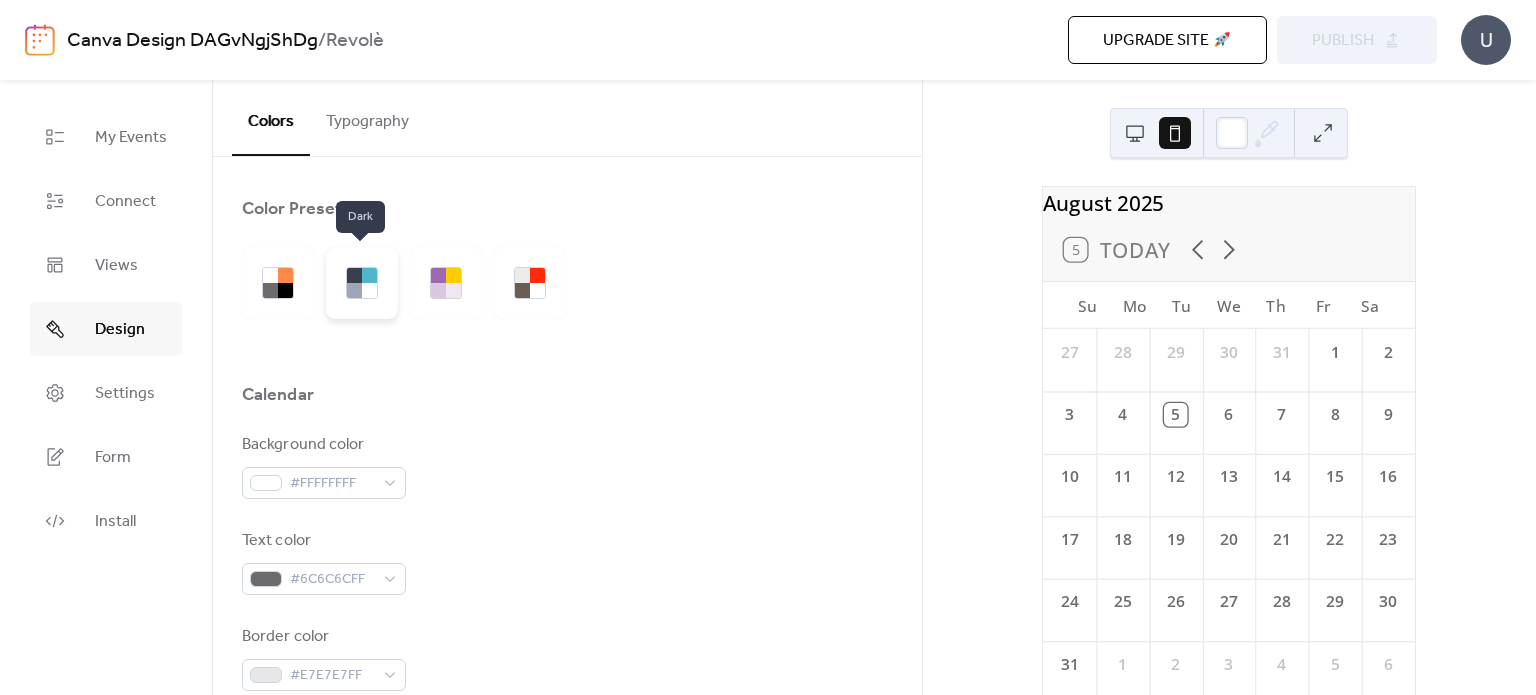 click at bounding box center [354, 290] 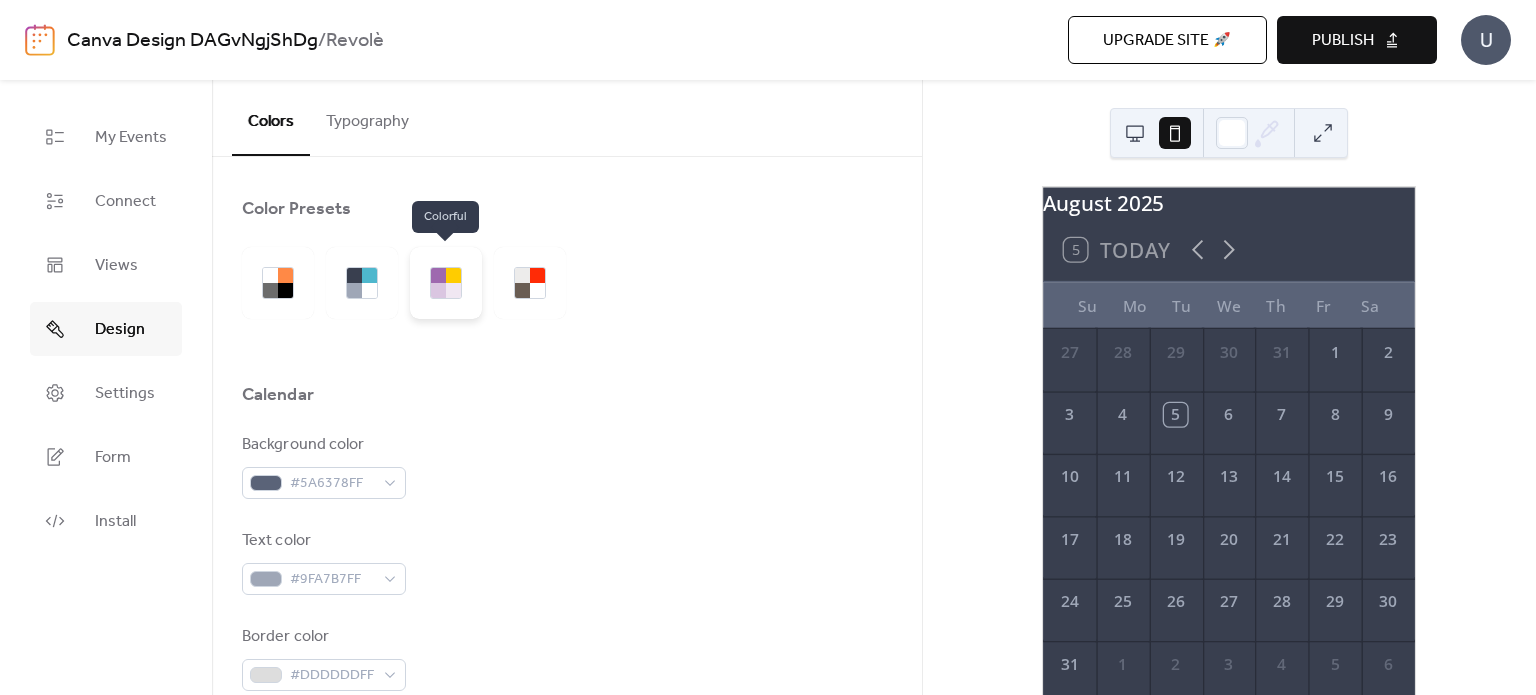 click at bounding box center [453, 290] 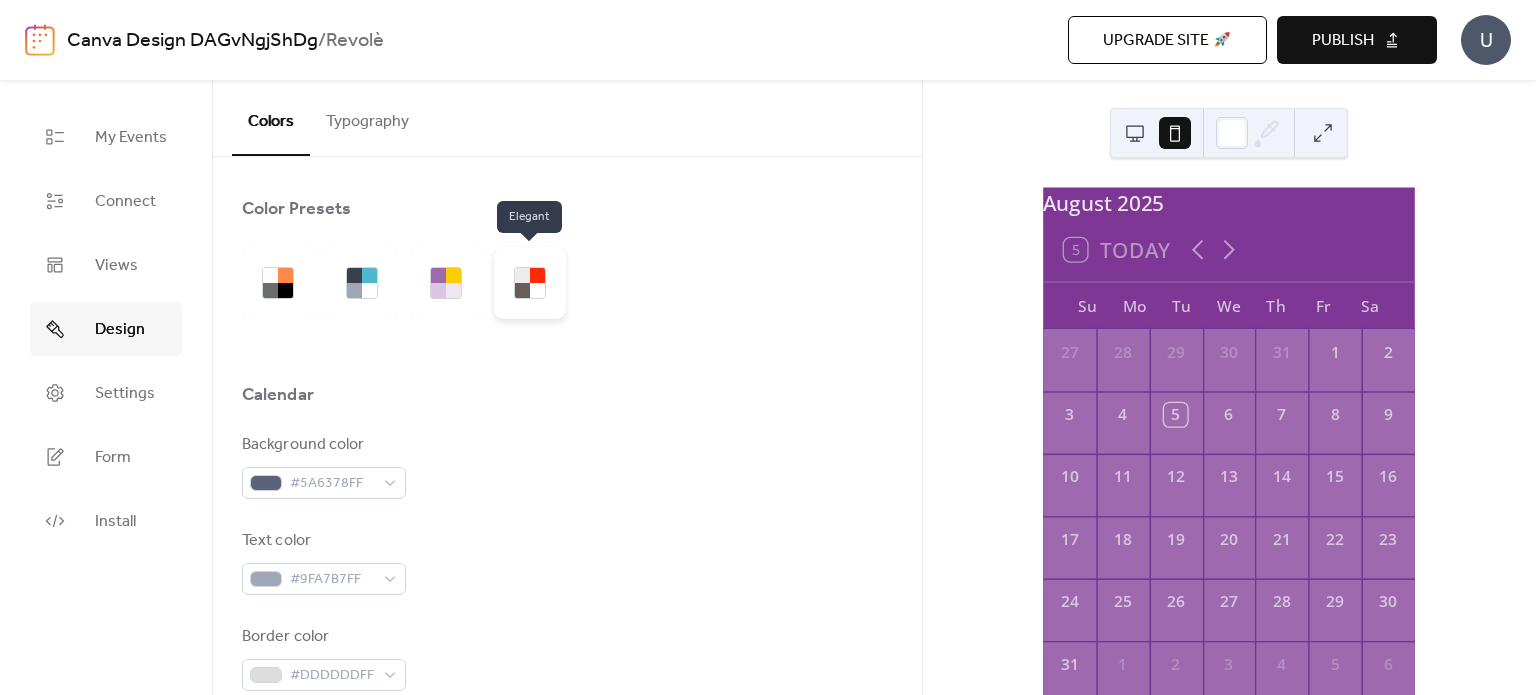 click at bounding box center [537, 290] 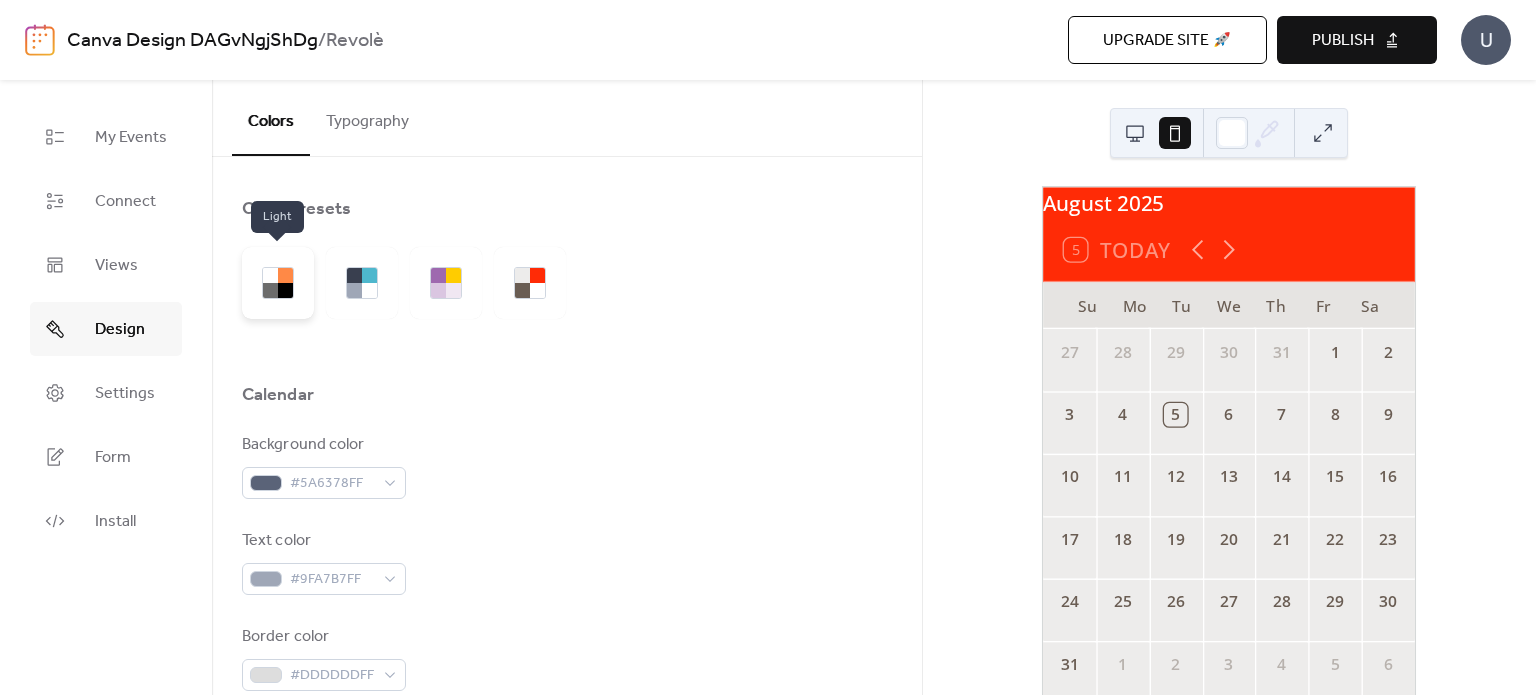 click at bounding box center (285, 275) 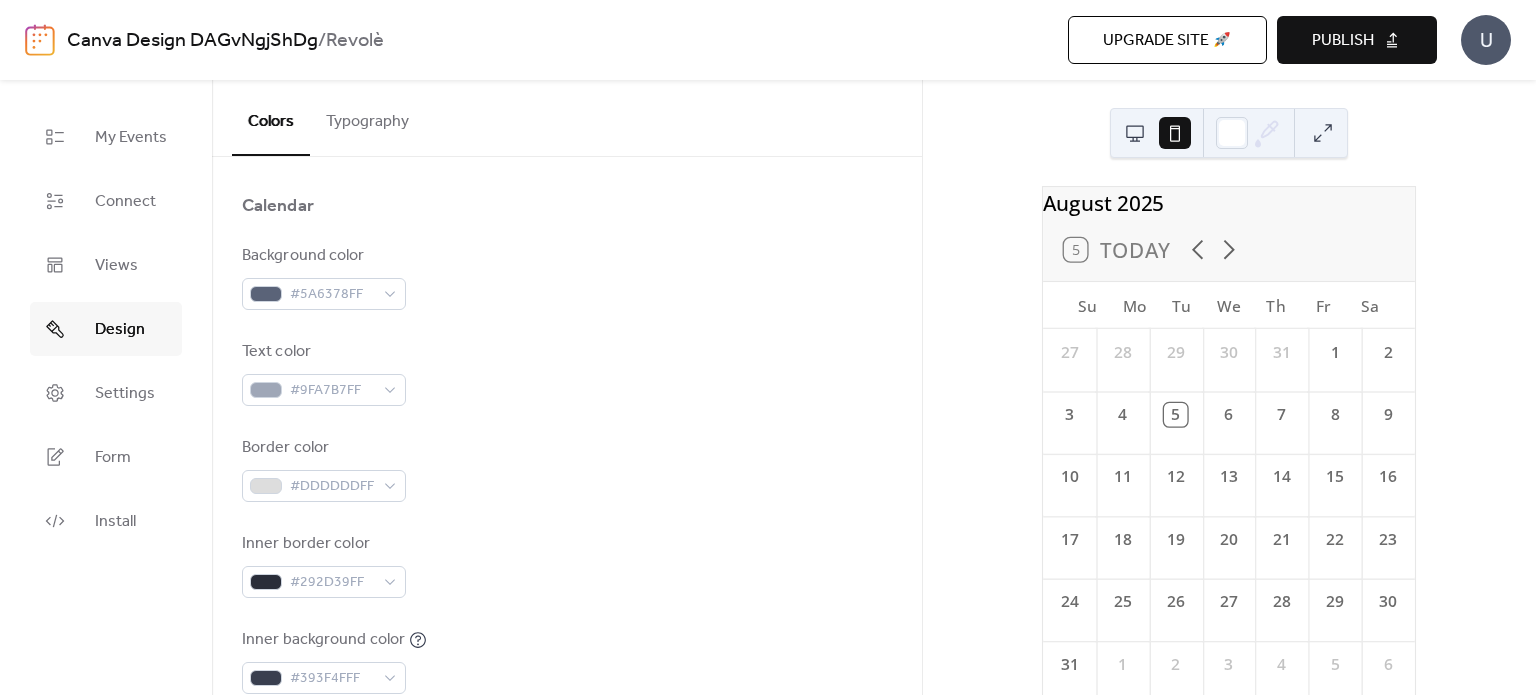 scroll, scrollTop: 0, scrollLeft: 0, axis: both 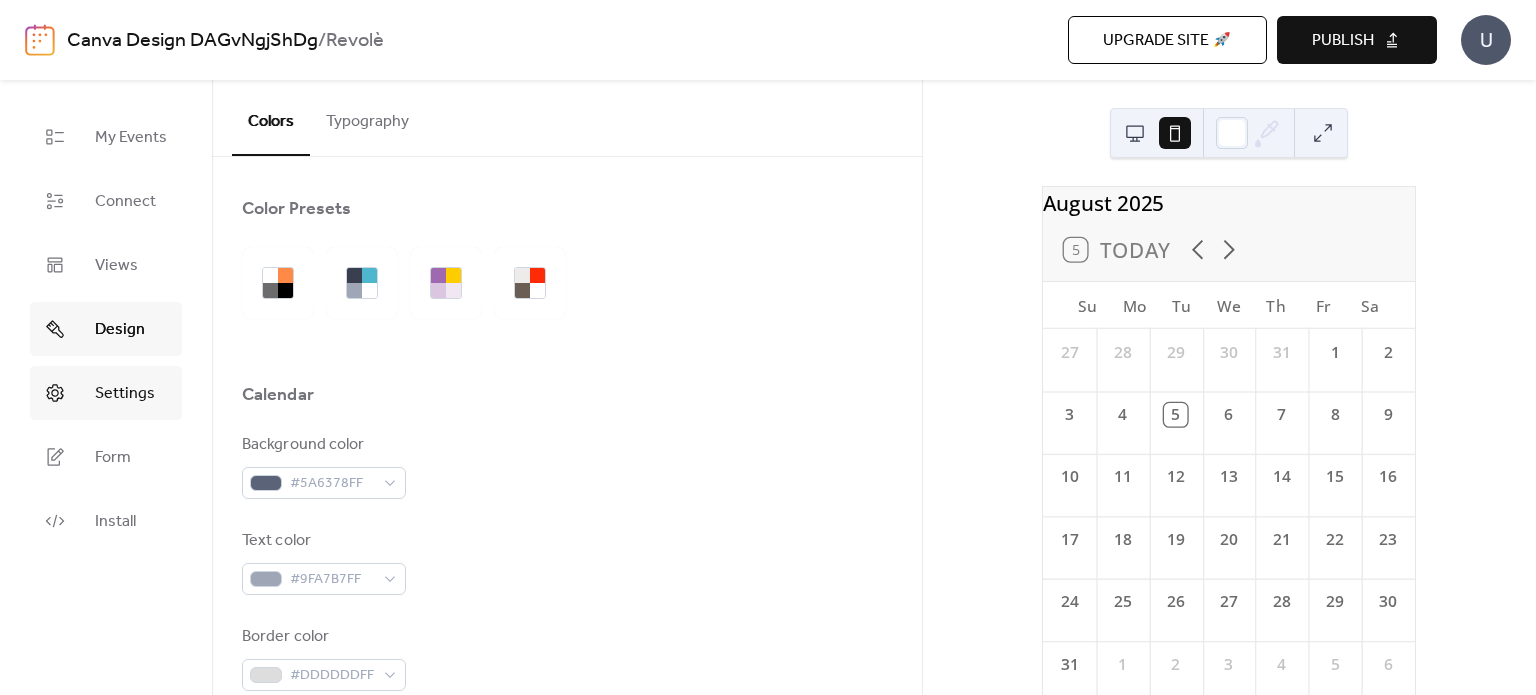 click on "Settings" at bounding box center (125, 394) 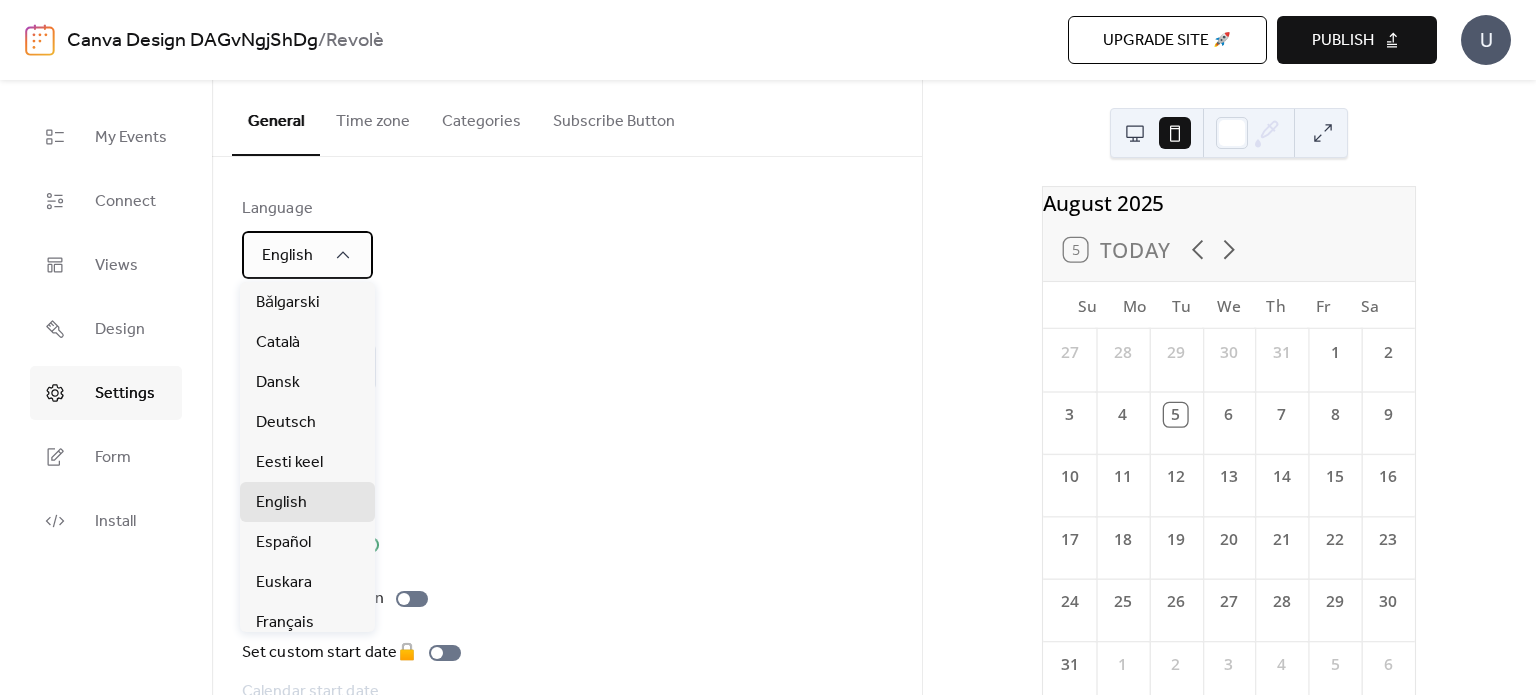 click on "English" at bounding box center [307, 255] 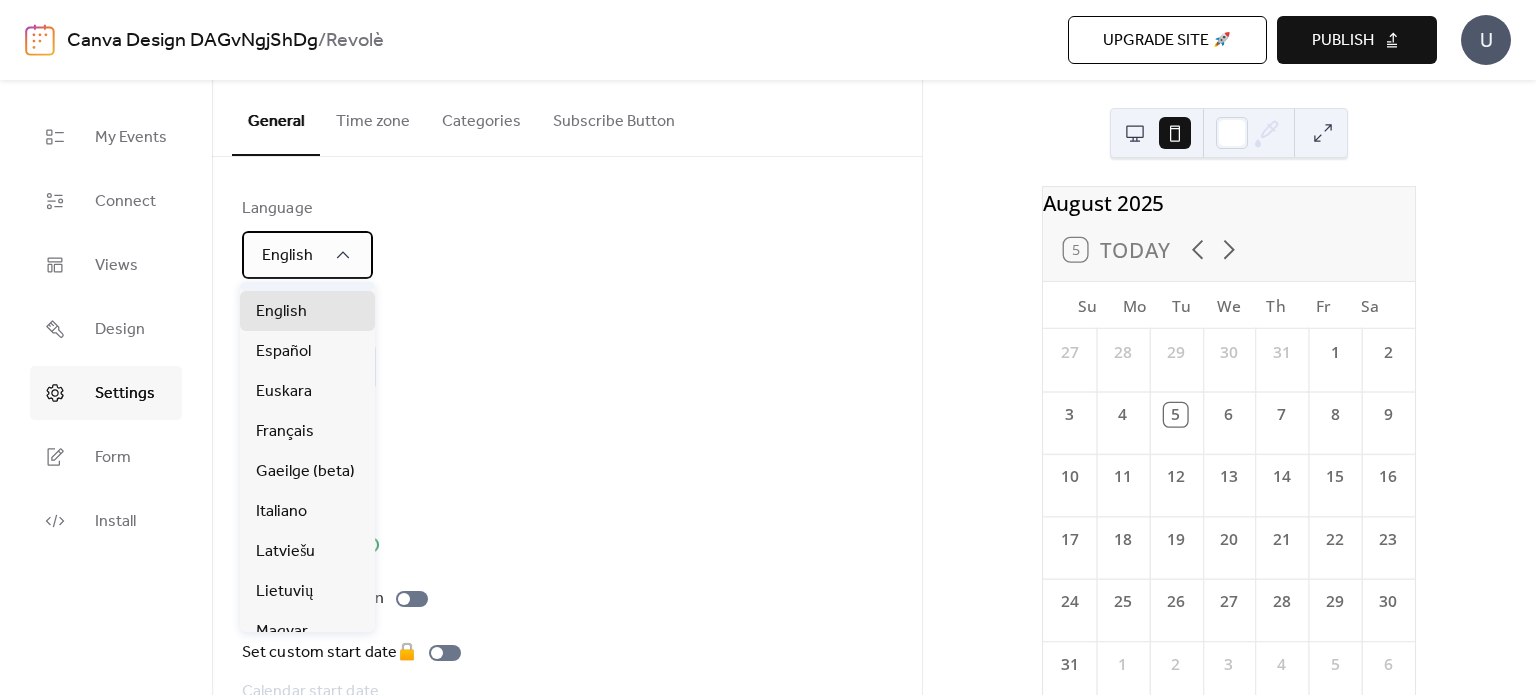 scroll, scrollTop: 192, scrollLeft: 0, axis: vertical 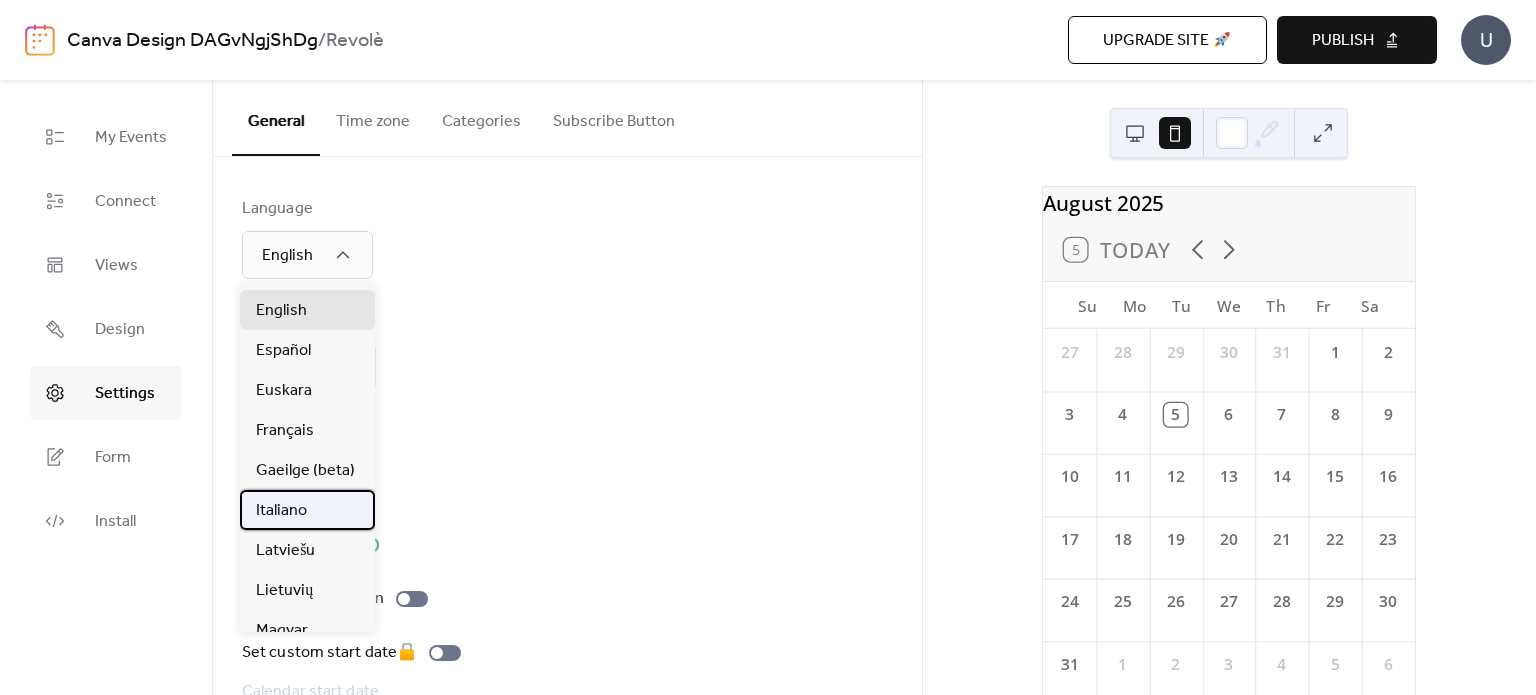 click on "Italiano" at bounding box center (307, 510) 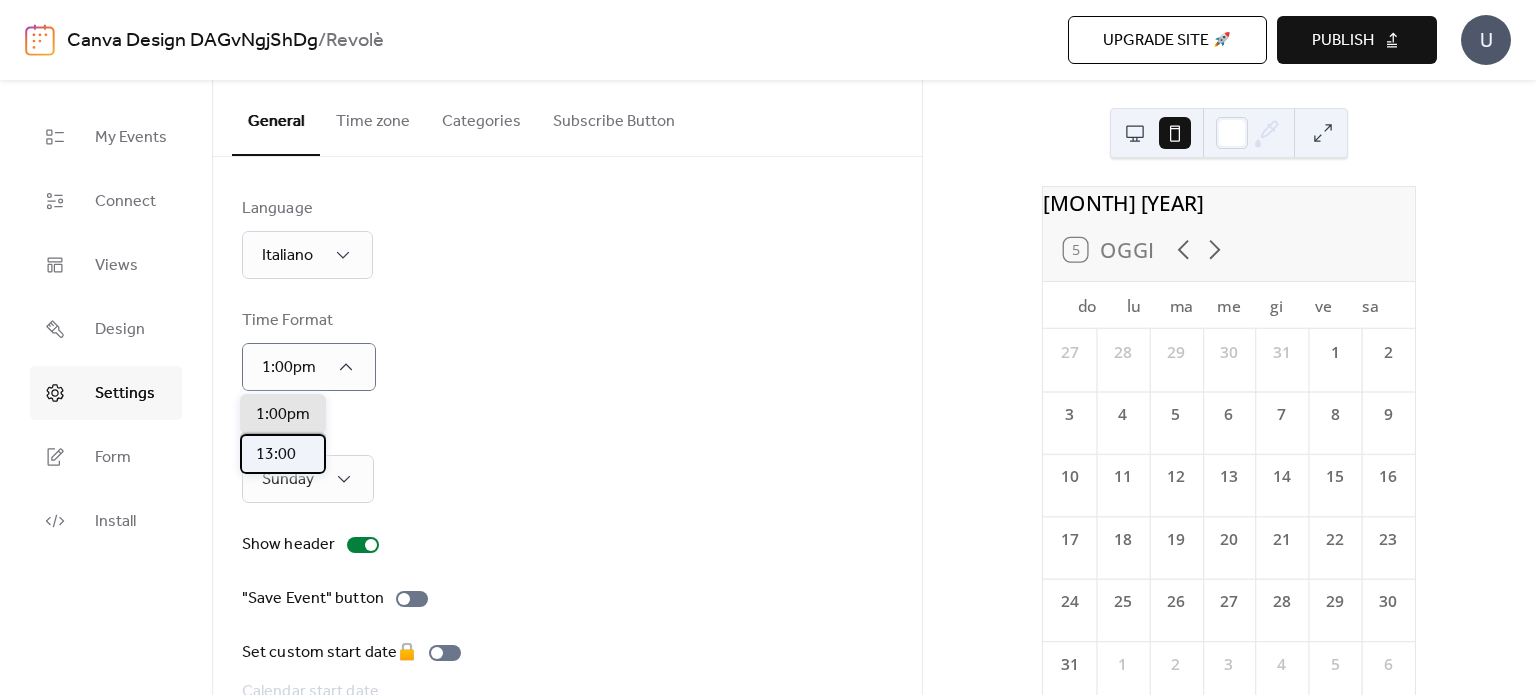 click on "13:00" at bounding box center (276, 455) 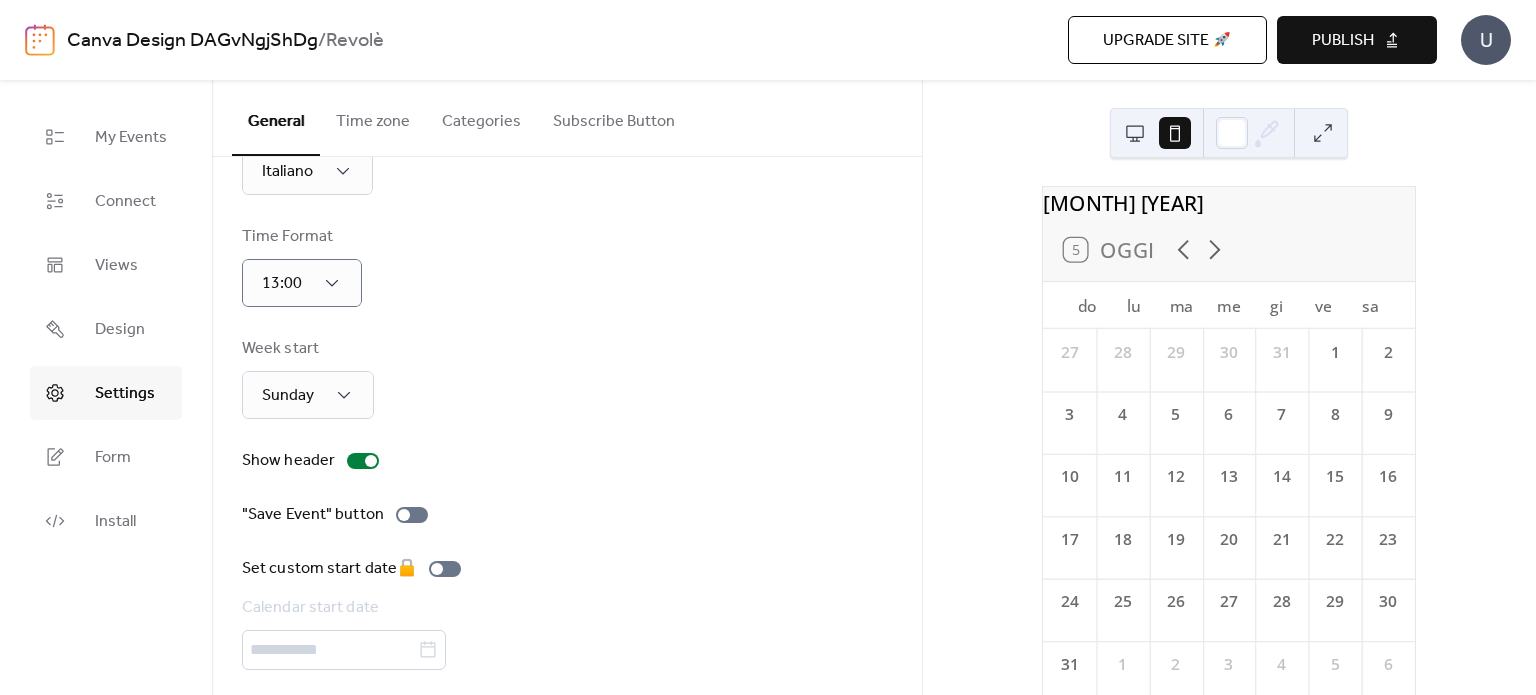 scroll, scrollTop: 95, scrollLeft: 0, axis: vertical 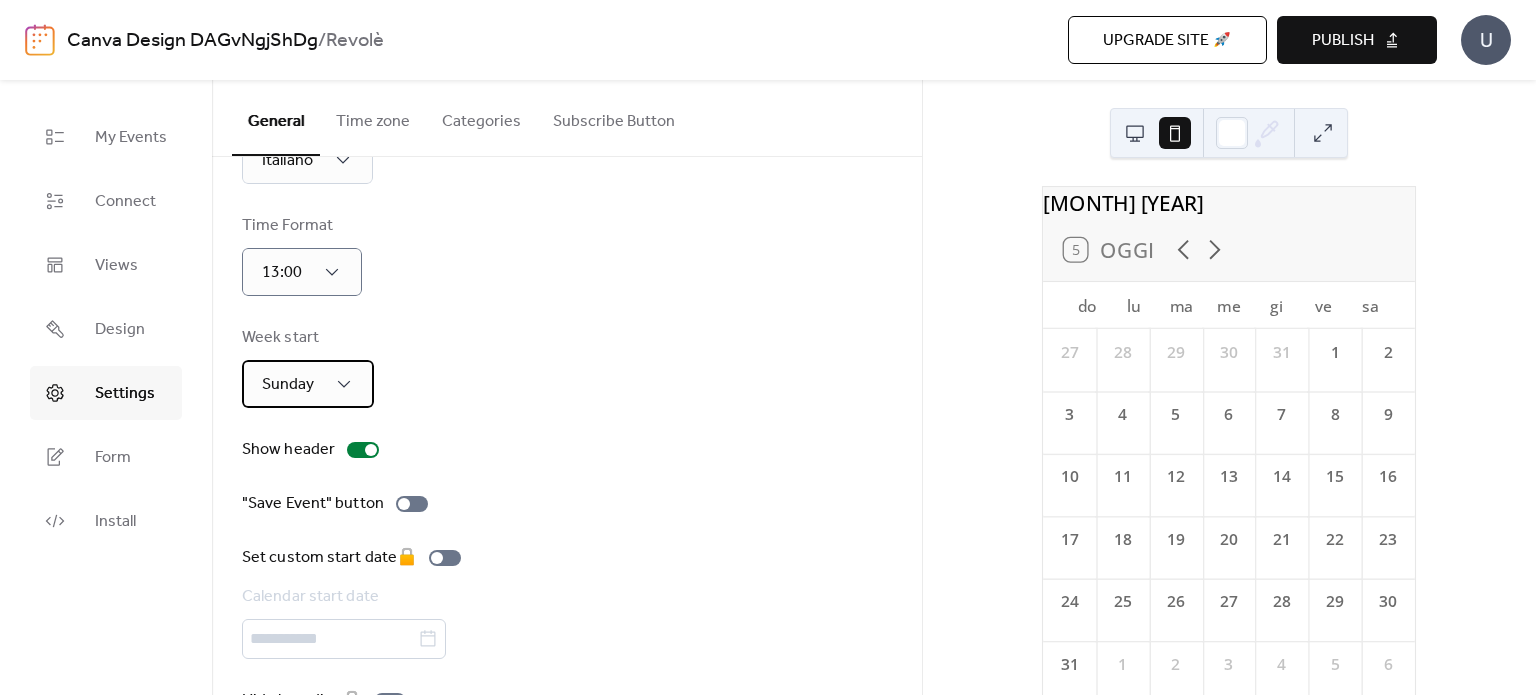 click on "Sunday" at bounding box center [308, 384] 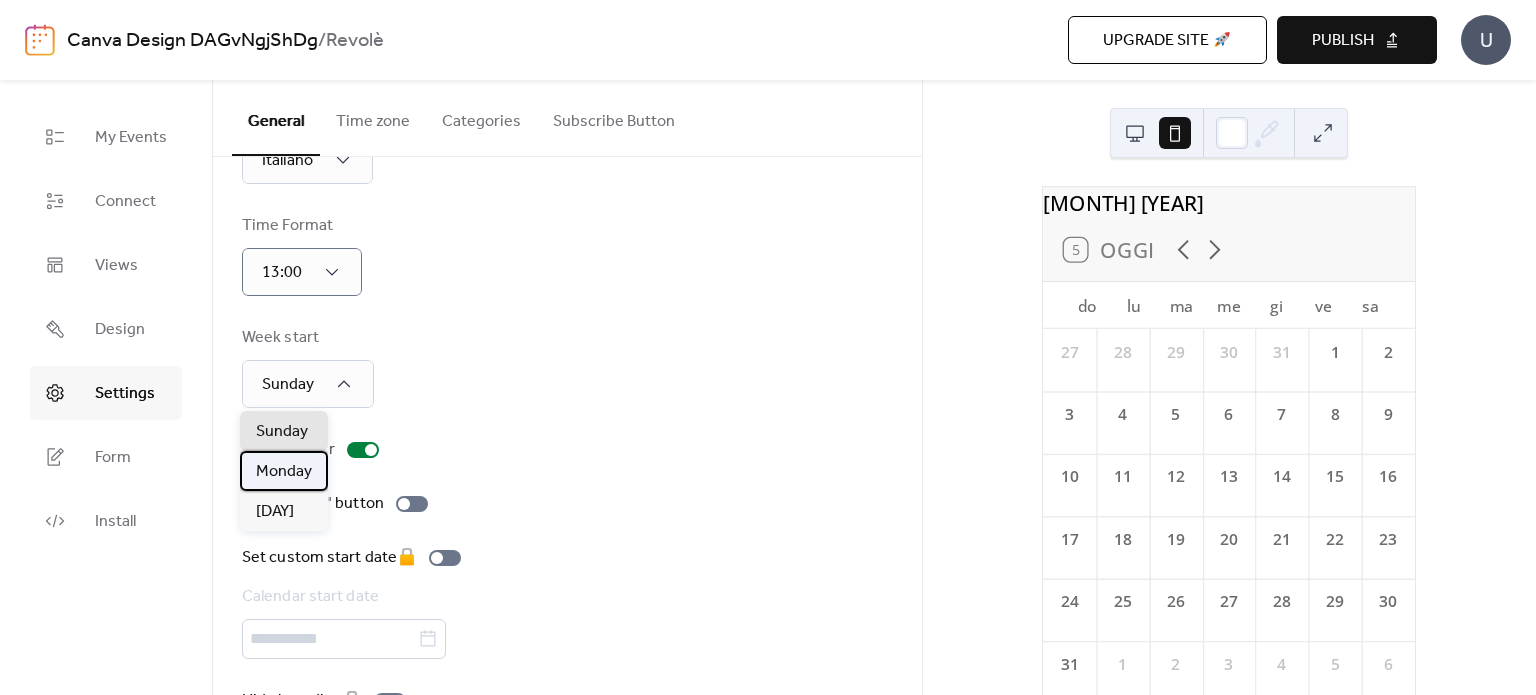 click on "Monday" at bounding box center [284, 472] 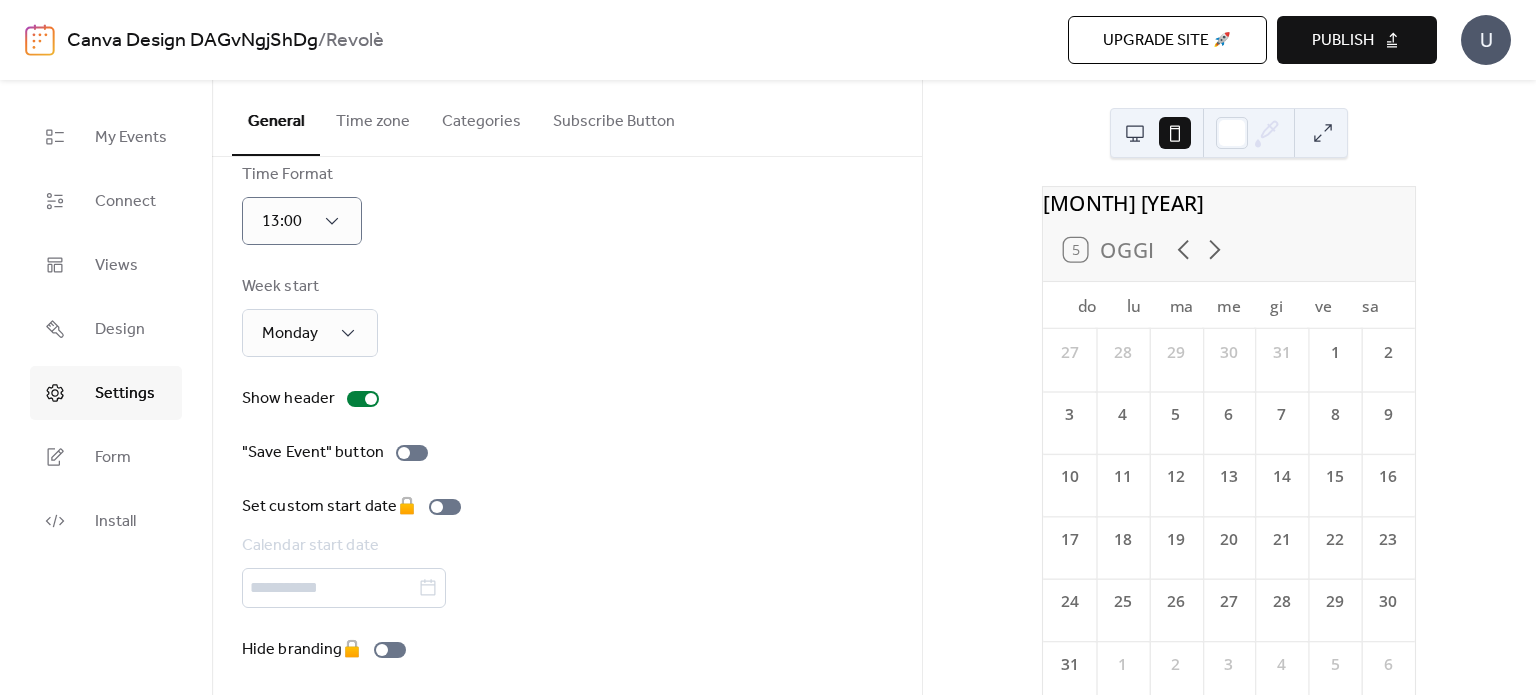 scroll, scrollTop: 152, scrollLeft: 0, axis: vertical 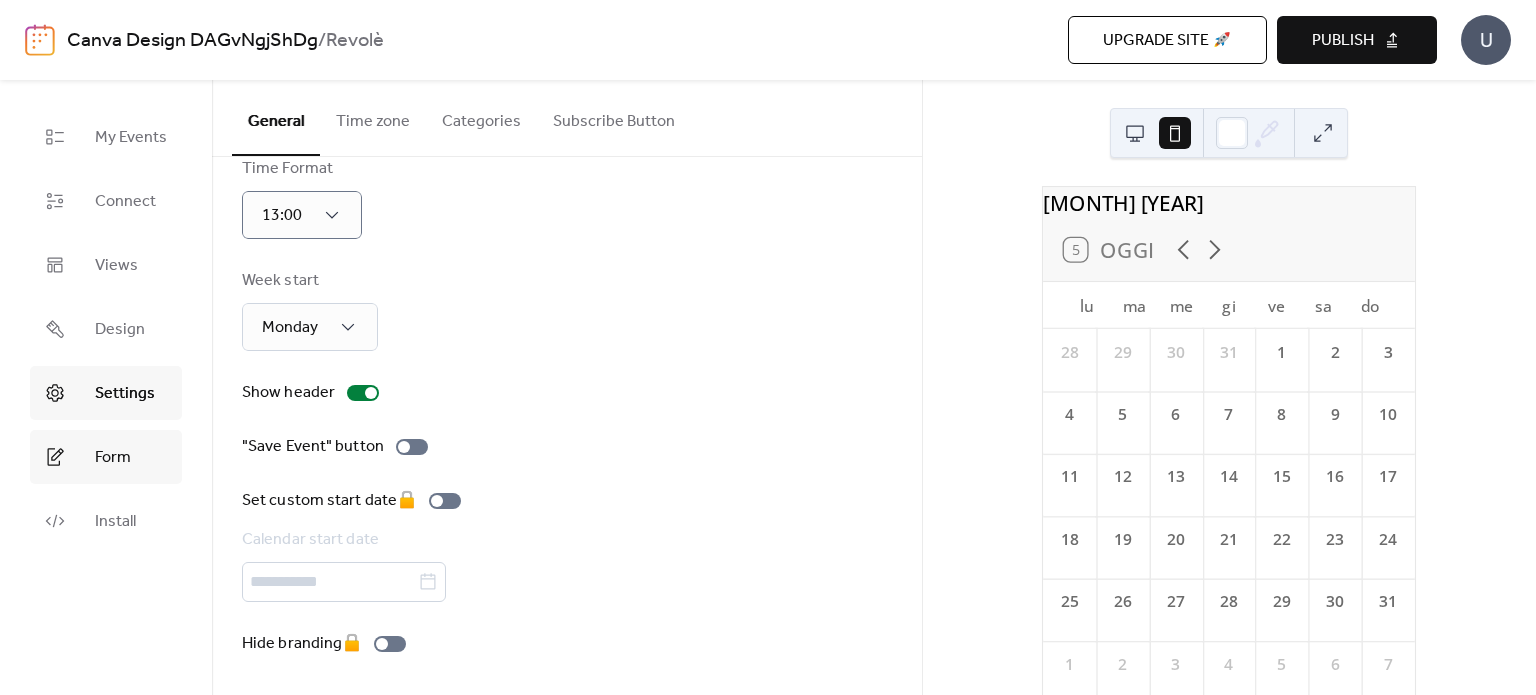 click on "Form" at bounding box center [106, 457] 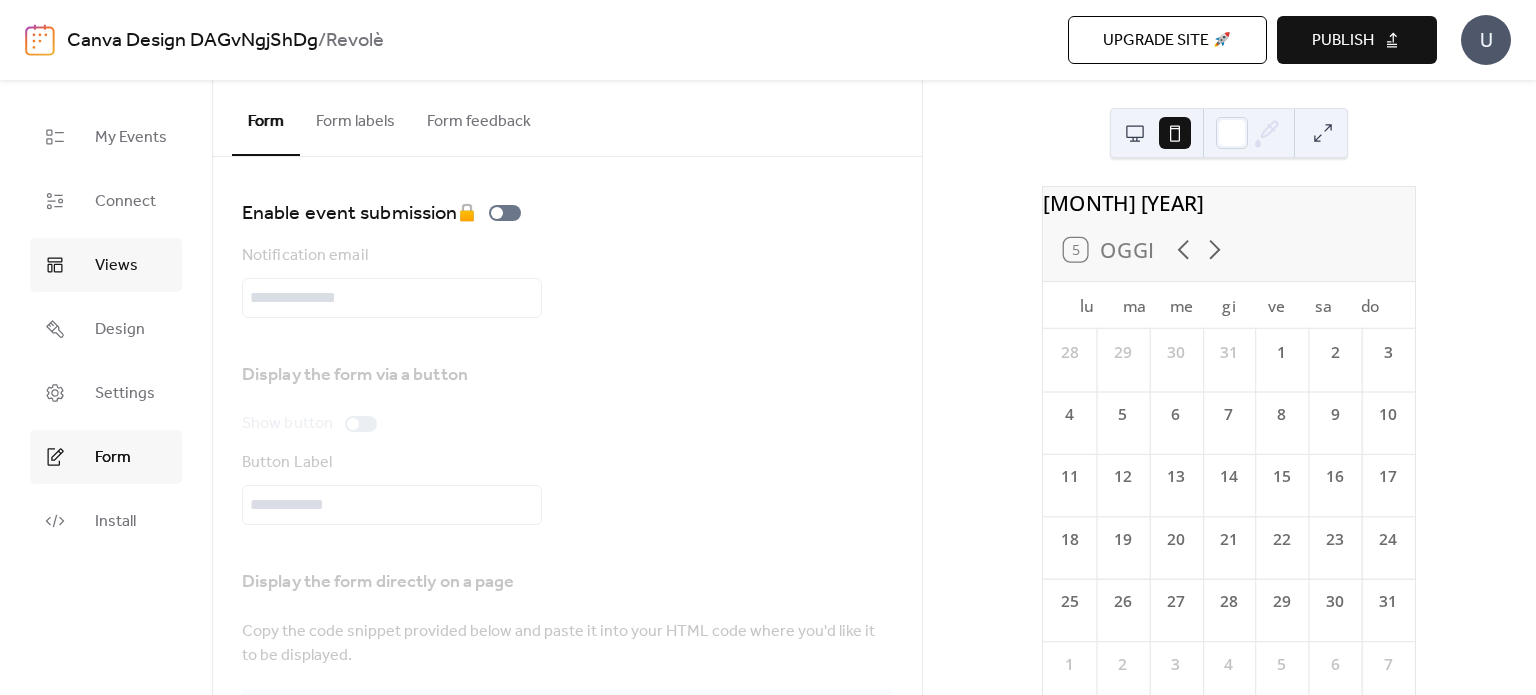 click on "Views" at bounding box center (116, 266) 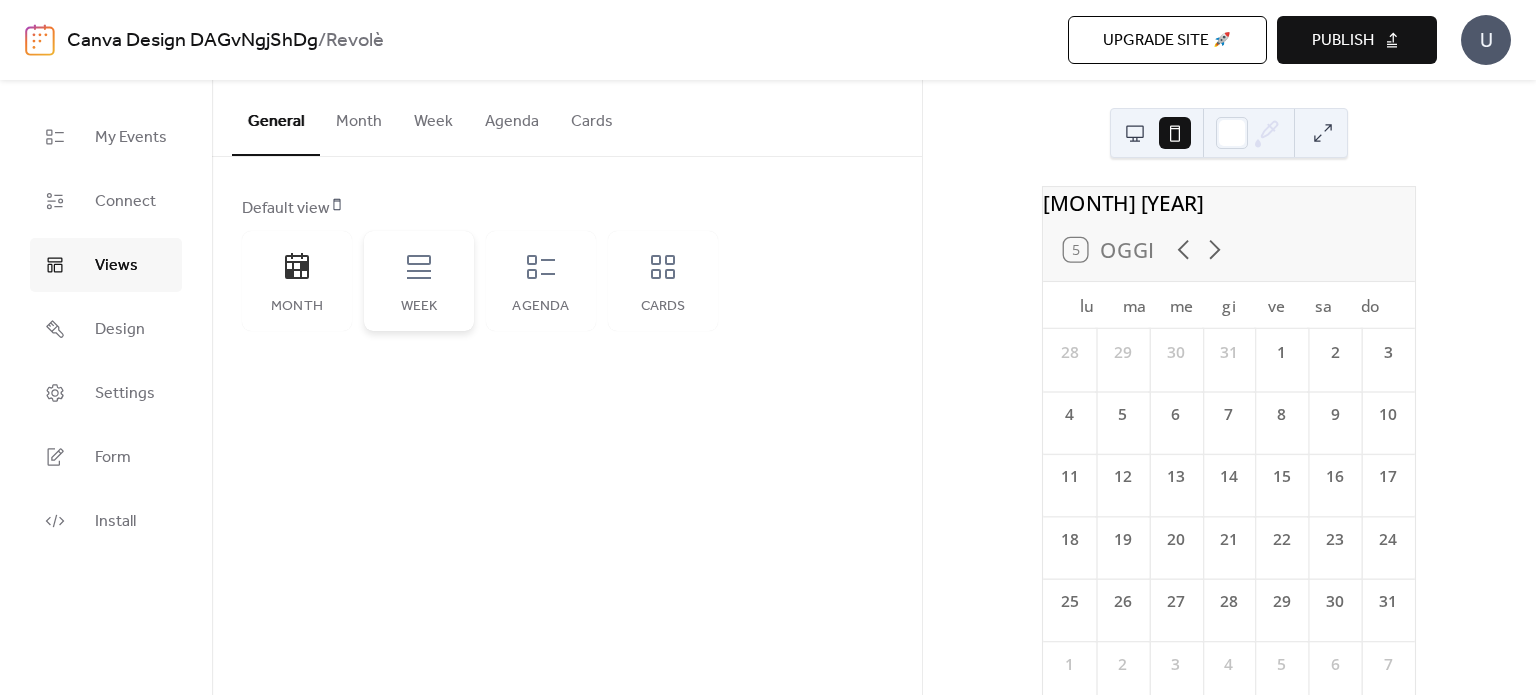 click on "Week" at bounding box center [419, 281] 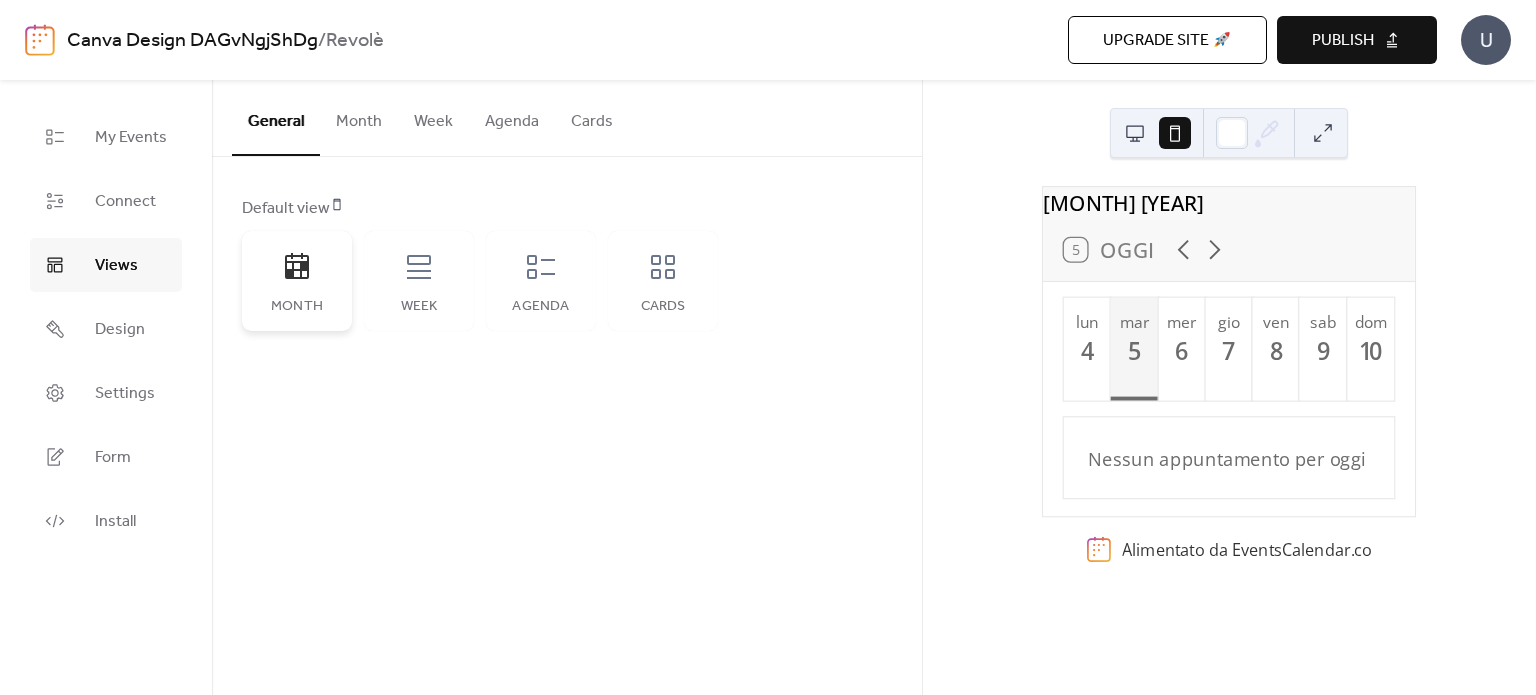 click on "Month" at bounding box center [297, 281] 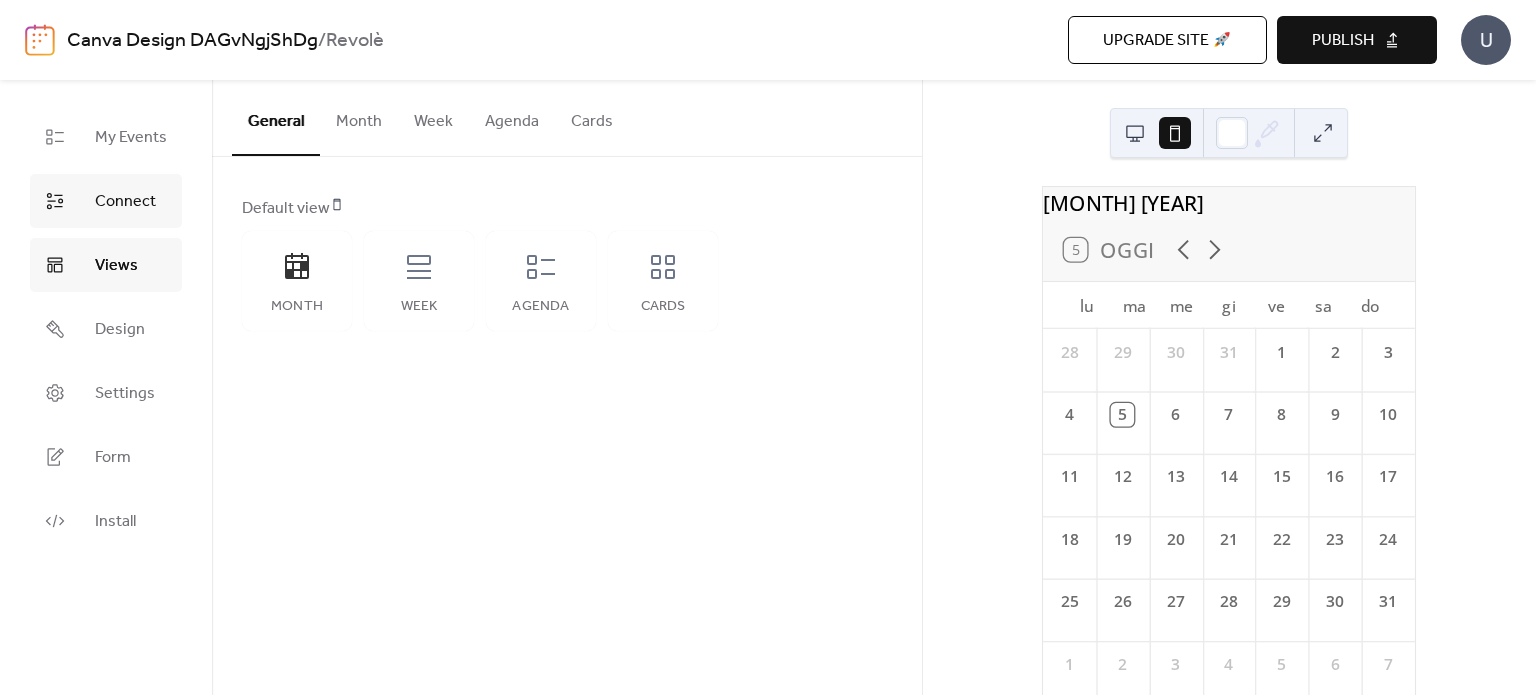 click on "Connect" at bounding box center [106, 201] 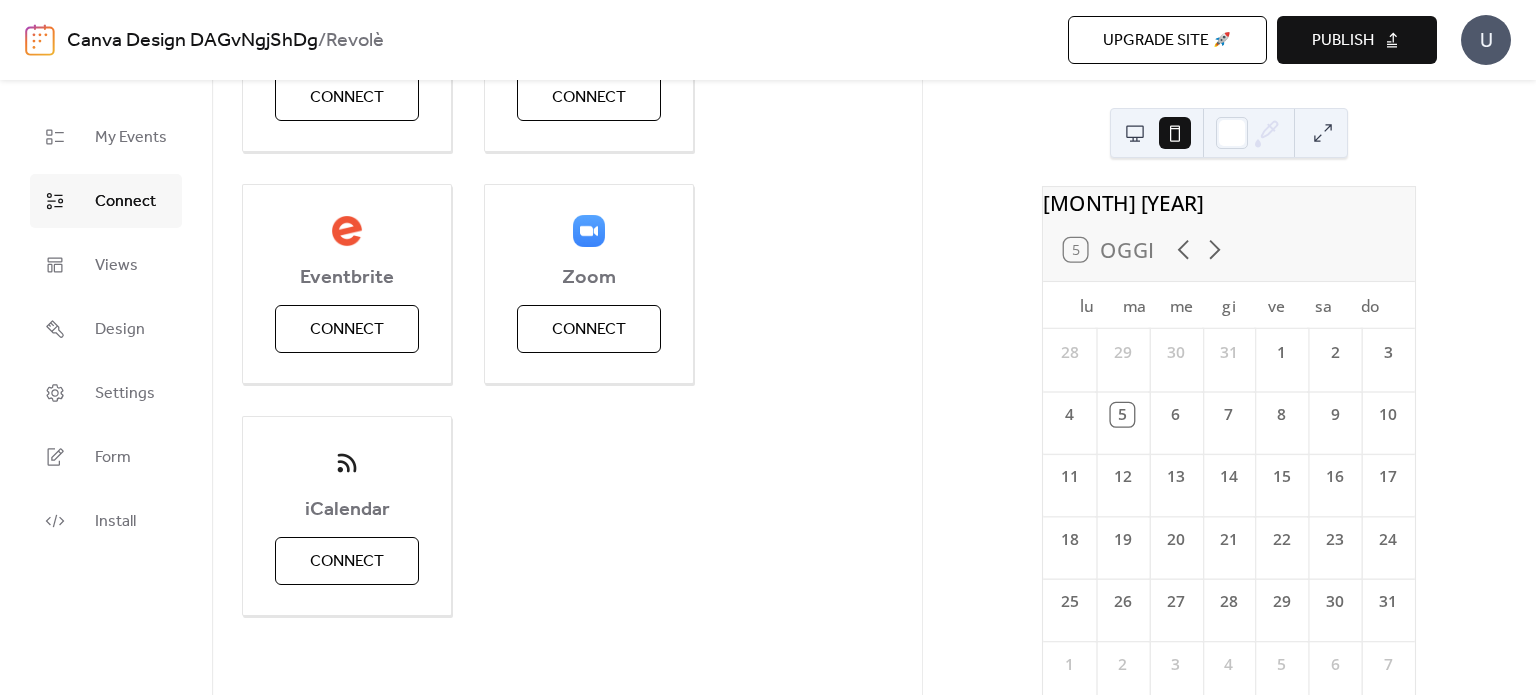 scroll, scrollTop: 0, scrollLeft: 0, axis: both 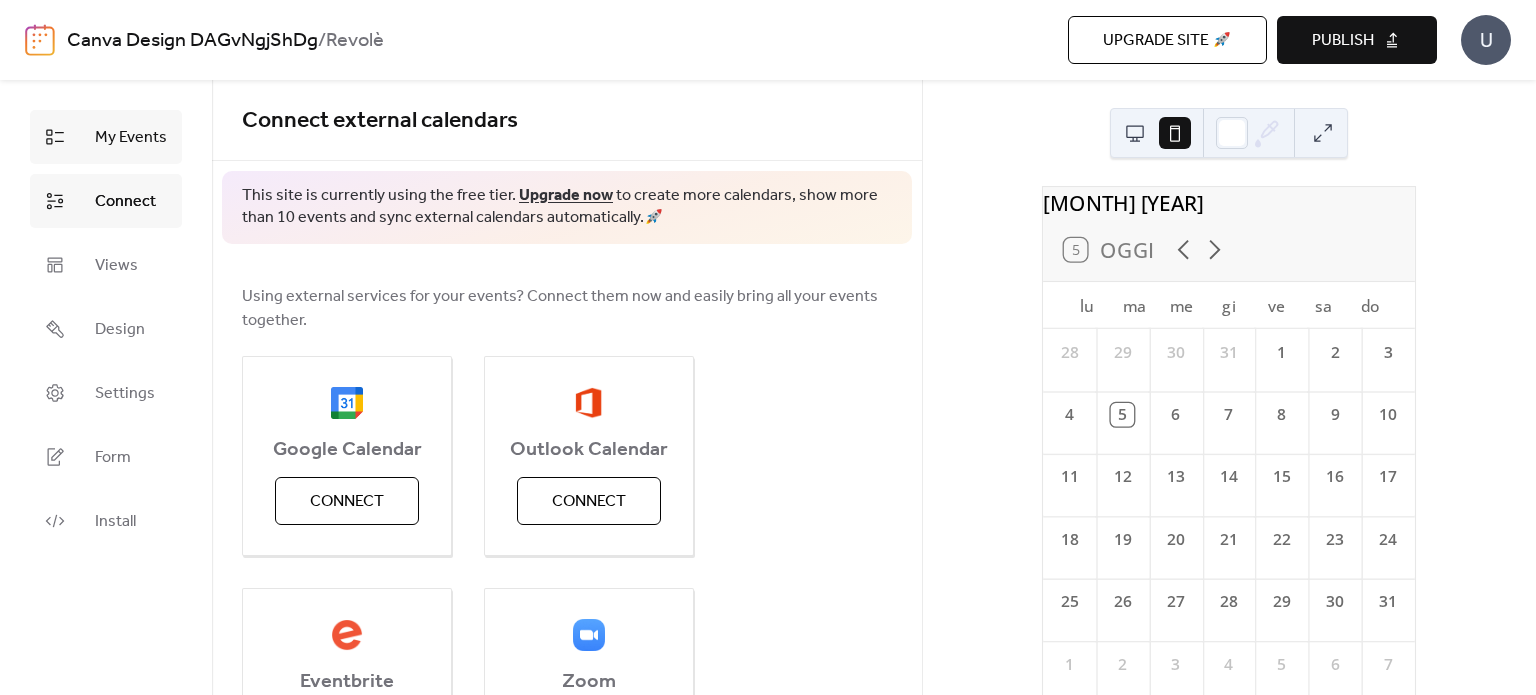 click on "My Events" at bounding box center (131, 138) 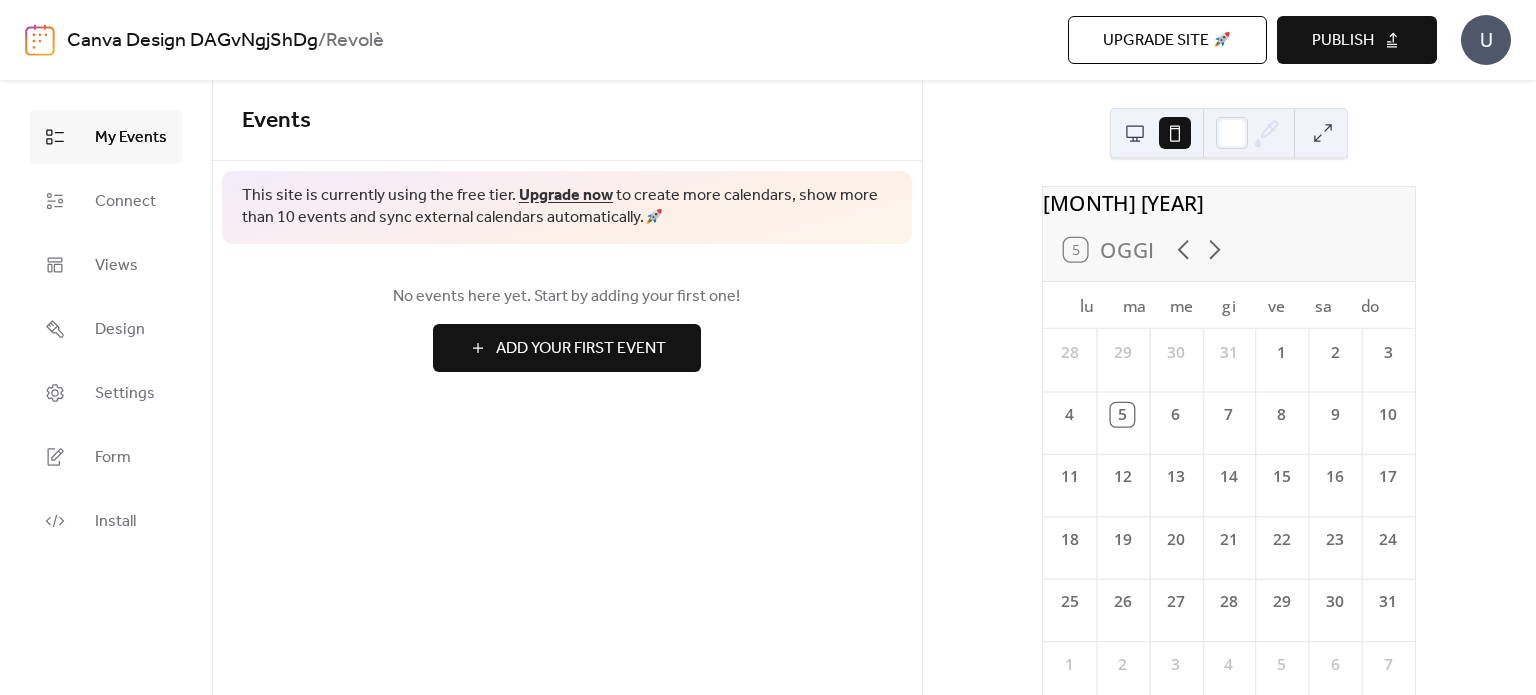 click on "Publish" at bounding box center [1343, 41] 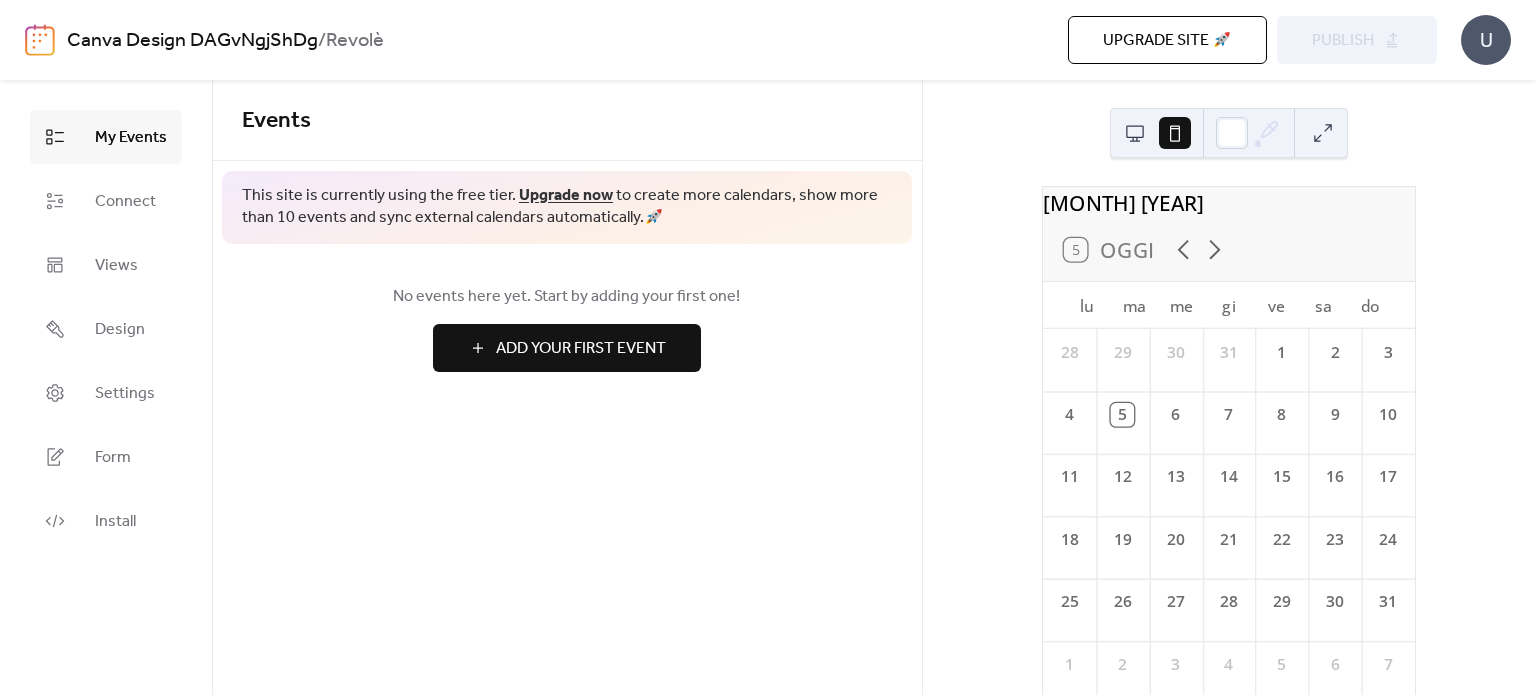 scroll, scrollTop: 102, scrollLeft: 0, axis: vertical 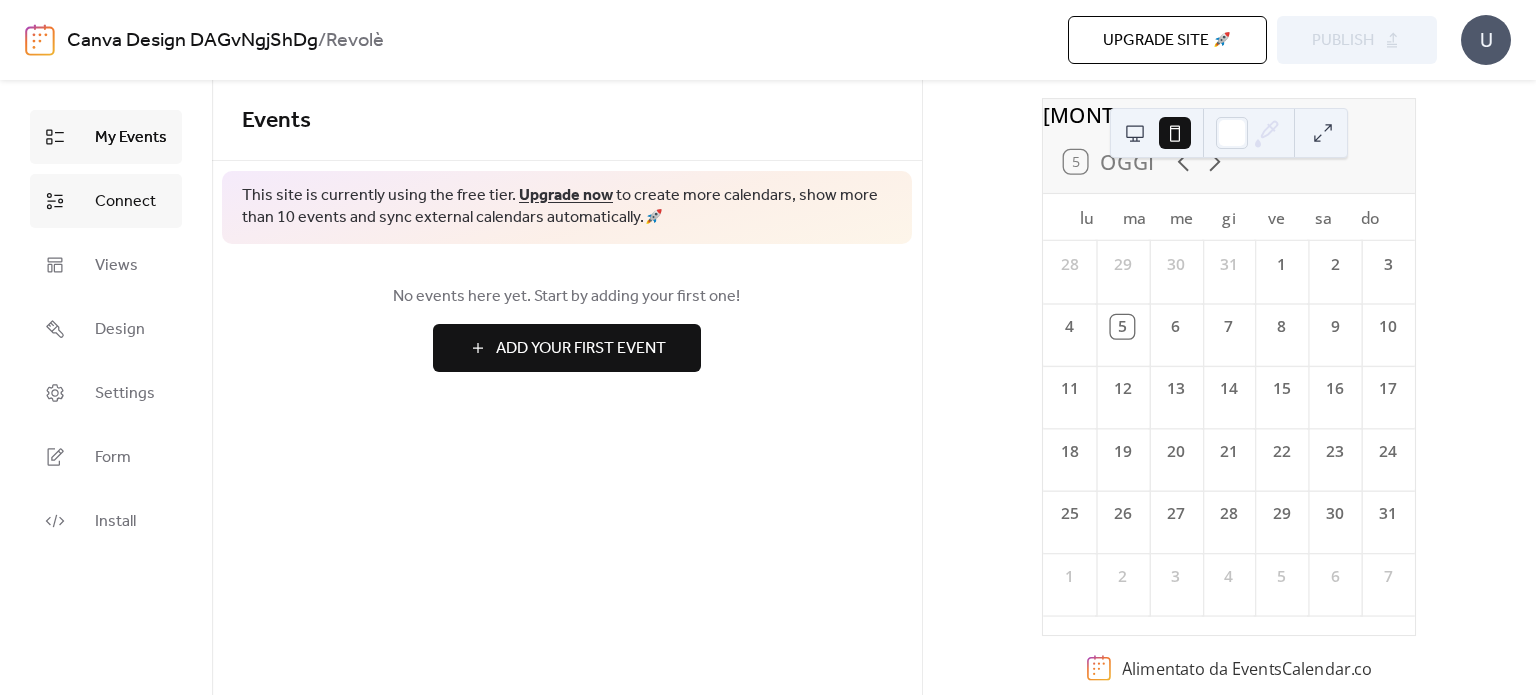 click on "Connect" at bounding box center [125, 202] 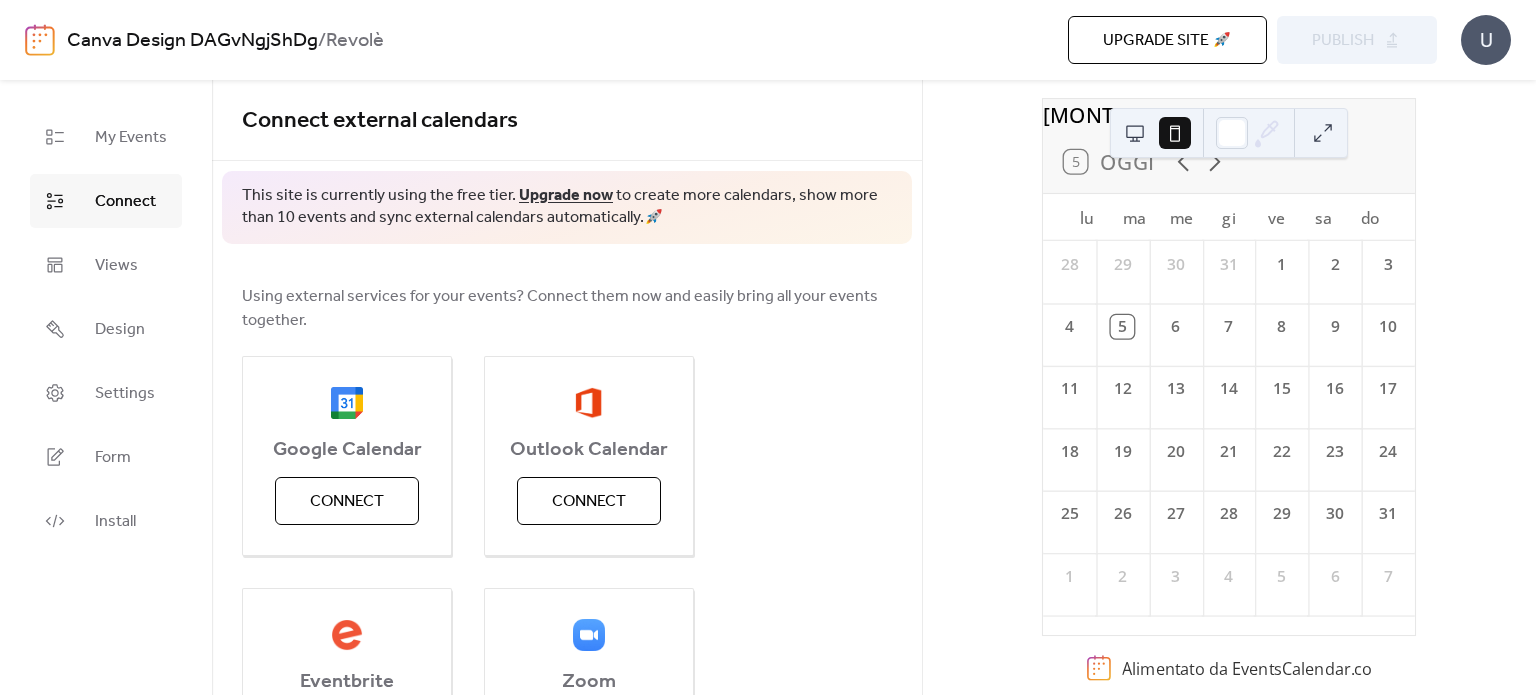 scroll, scrollTop: 0, scrollLeft: 0, axis: both 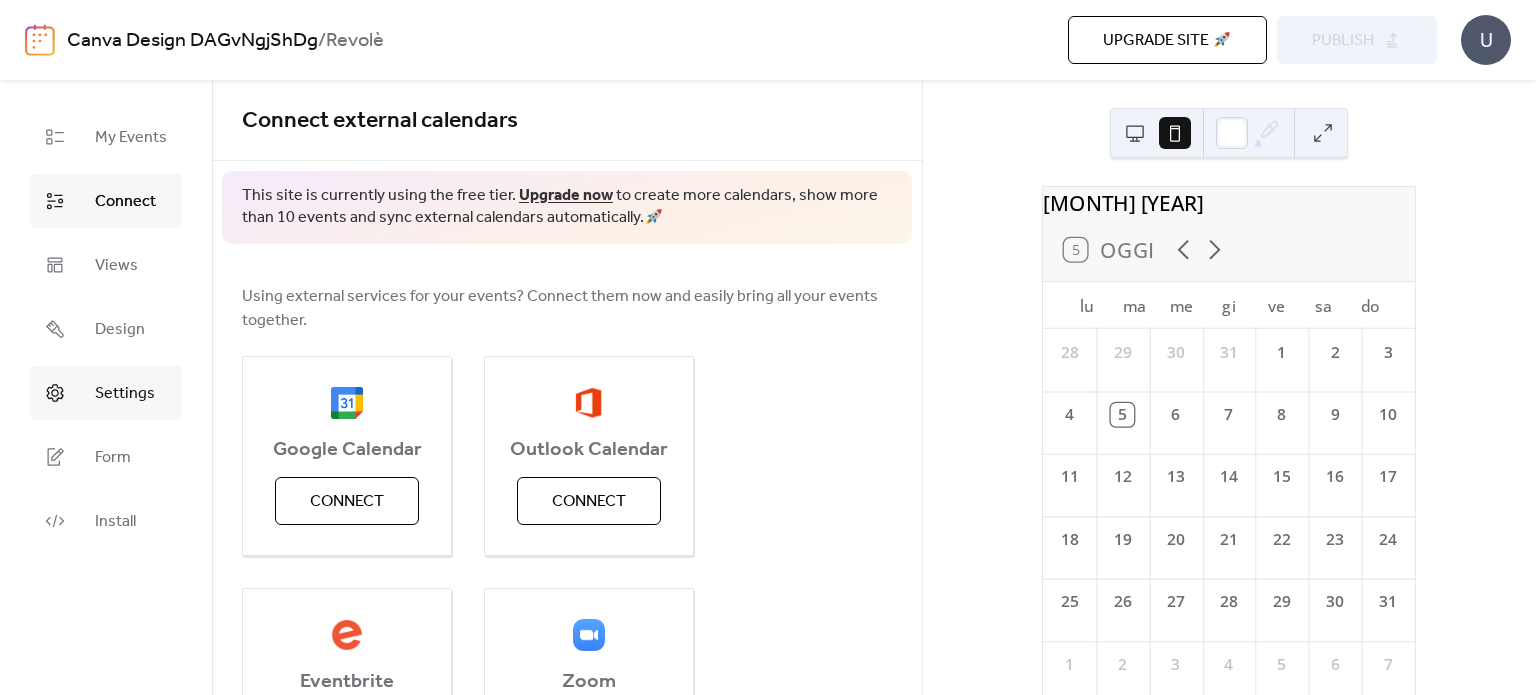 click on "Settings" at bounding box center [125, 394] 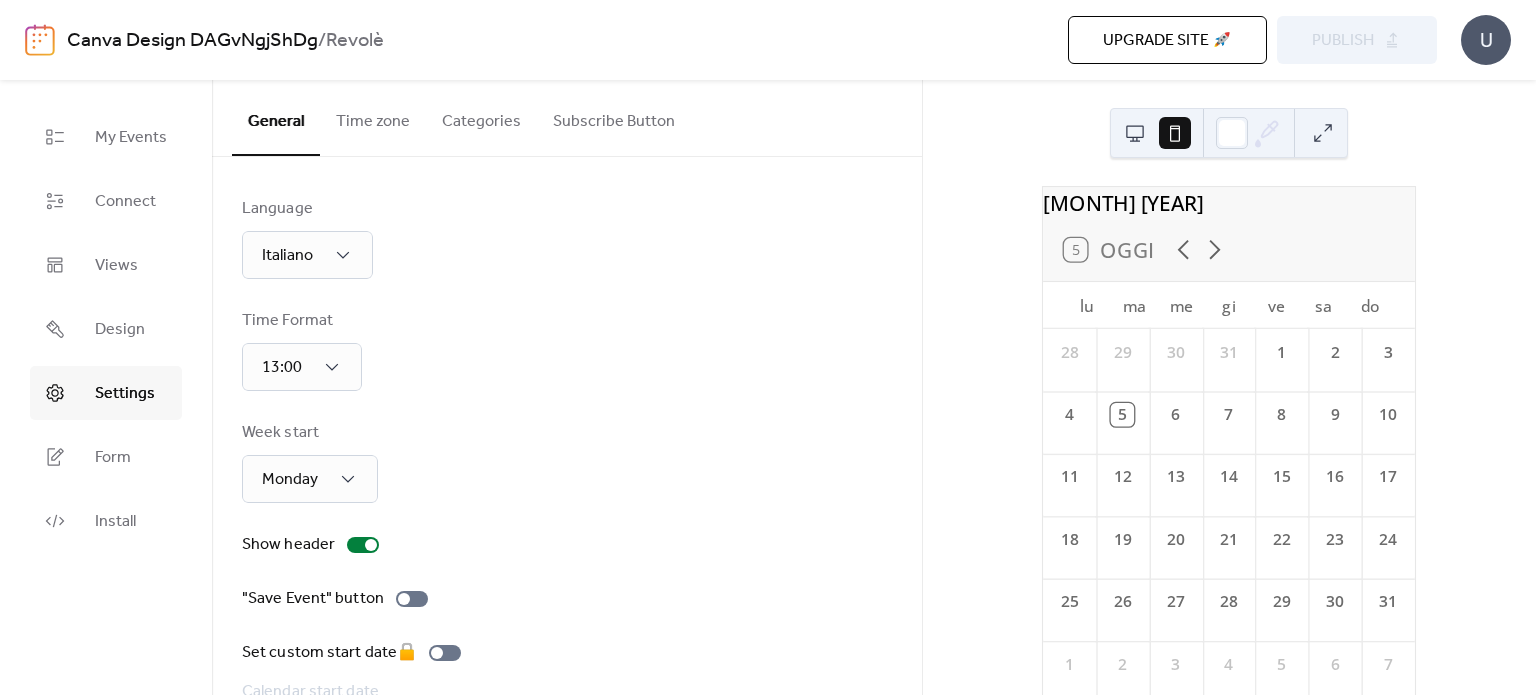 scroll, scrollTop: 152, scrollLeft: 0, axis: vertical 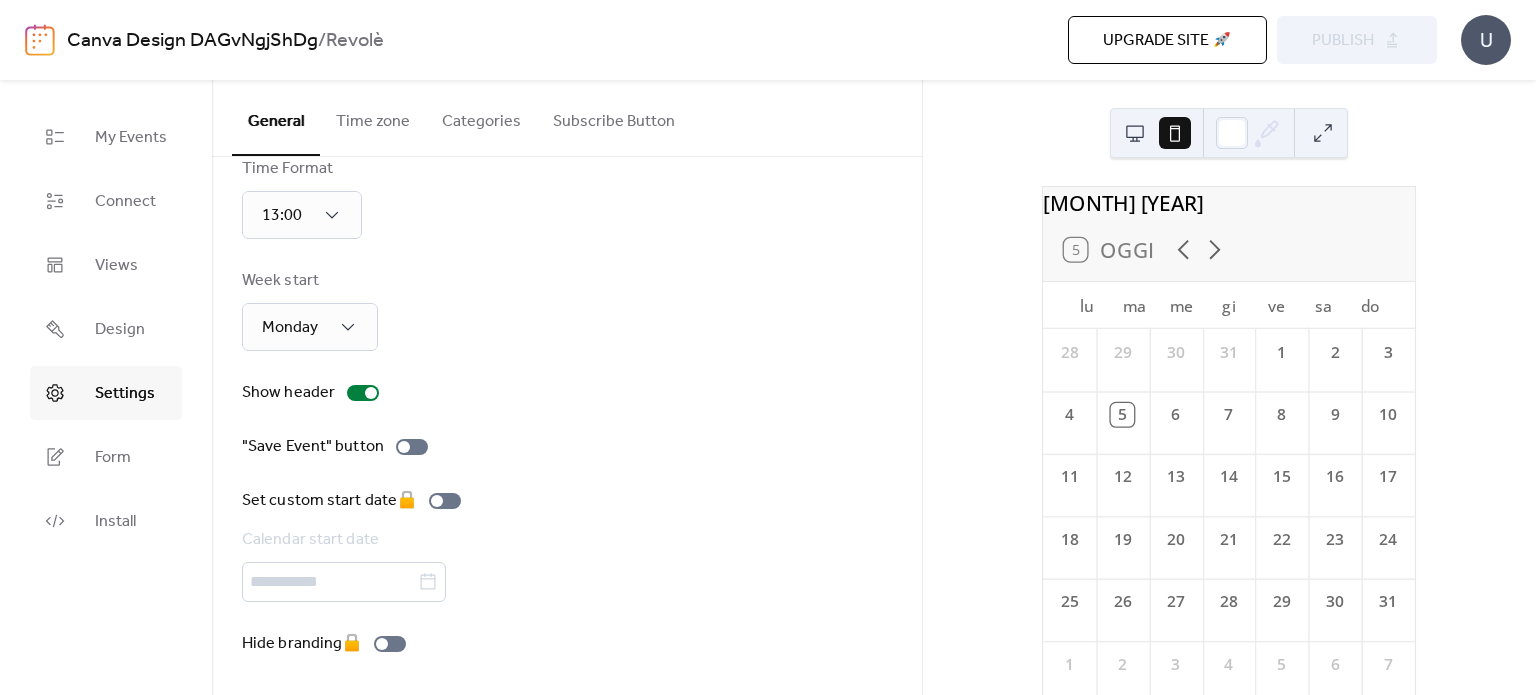 click on "Time zone" at bounding box center [373, 117] 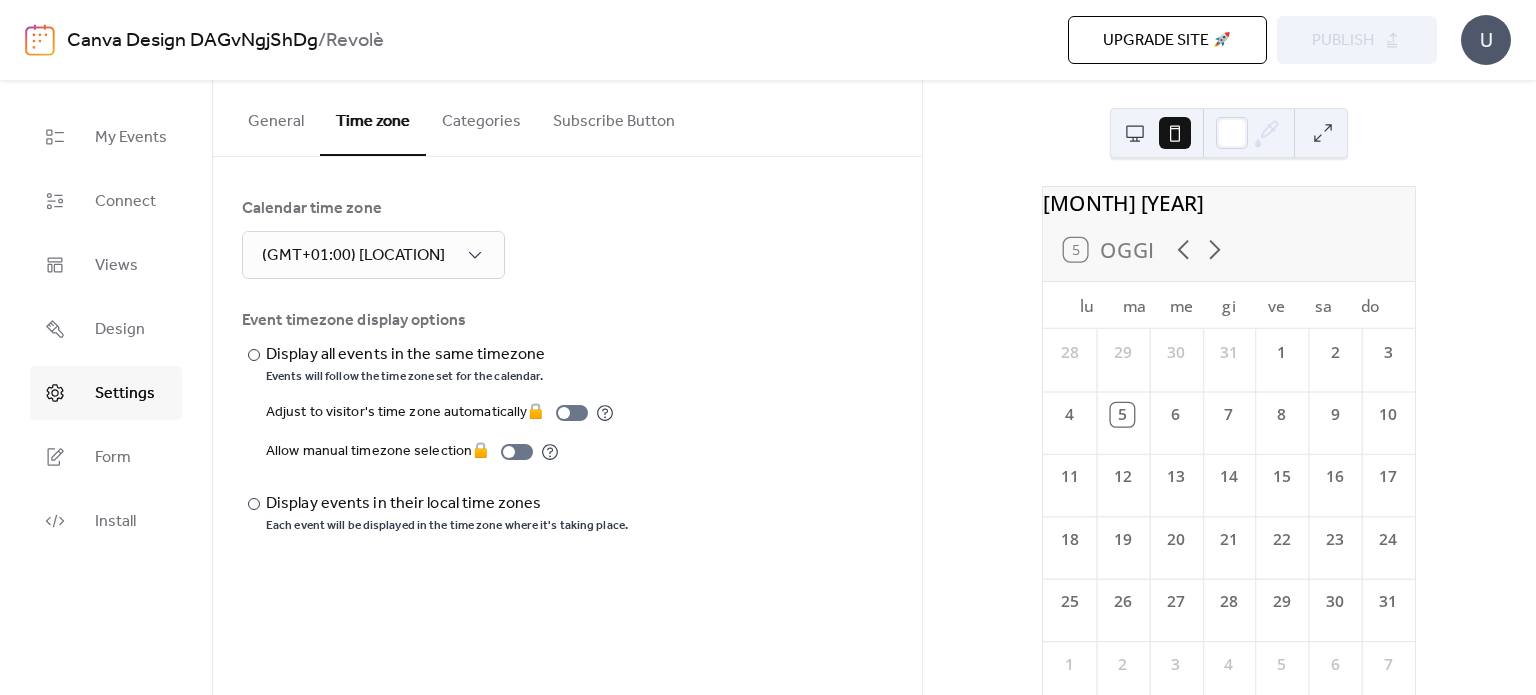 scroll, scrollTop: 0, scrollLeft: 0, axis: both 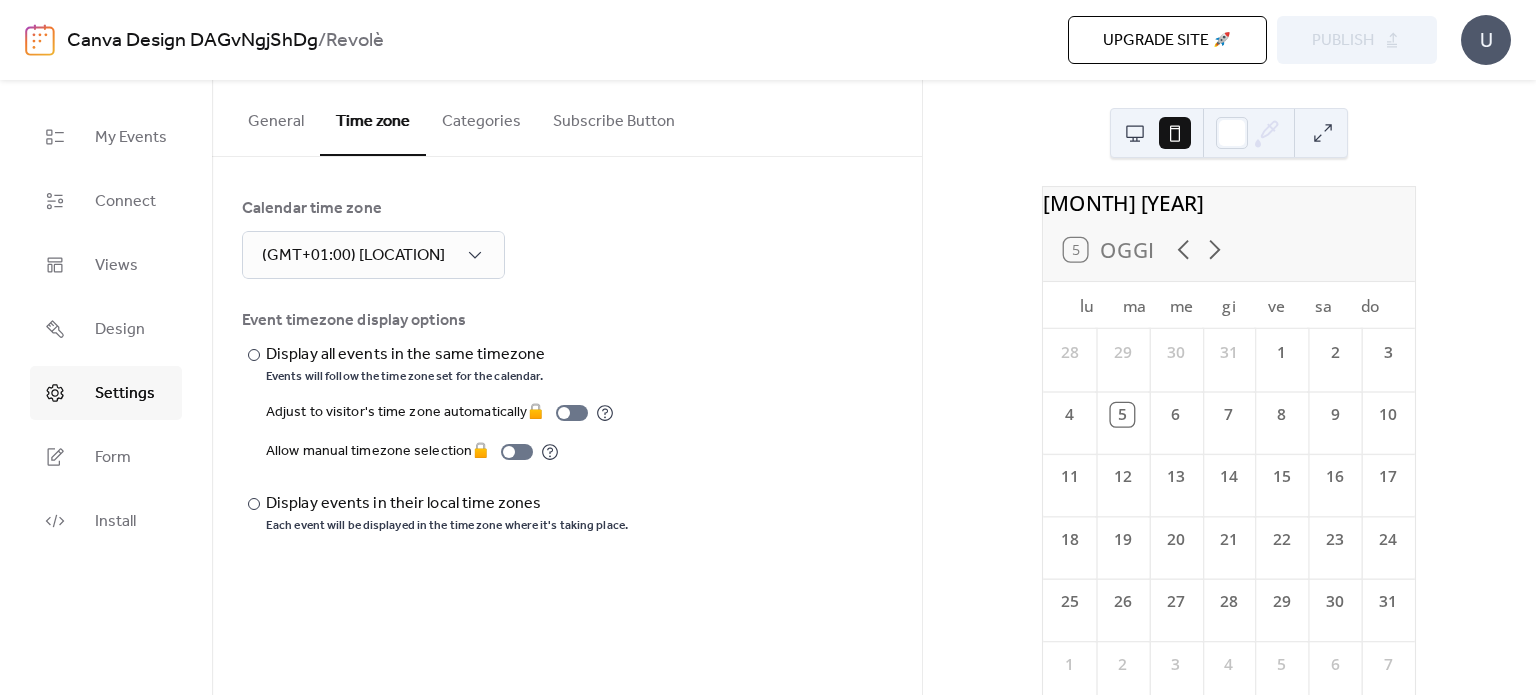 click on "Categories" at bounding box center (481, 117) 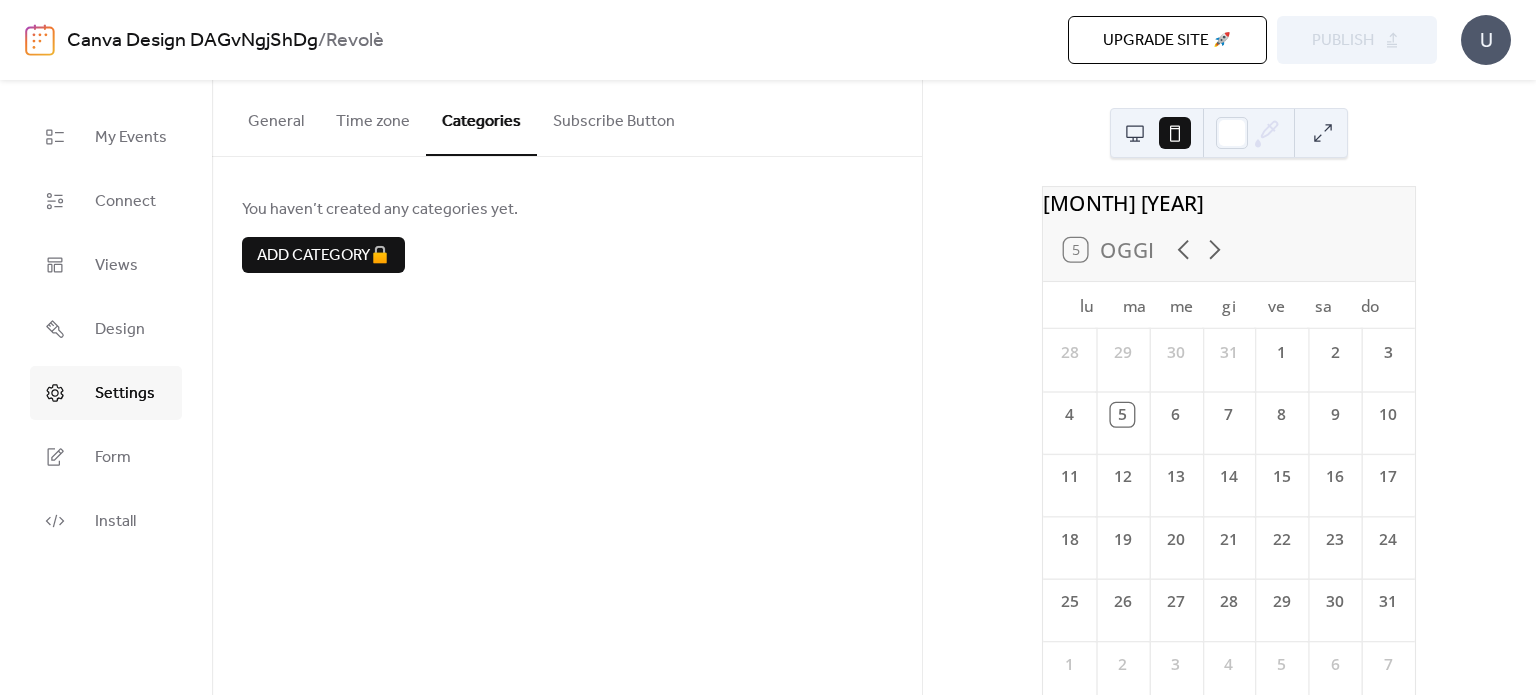 click on "Subscribe Button" at bounding box center [614, 117] 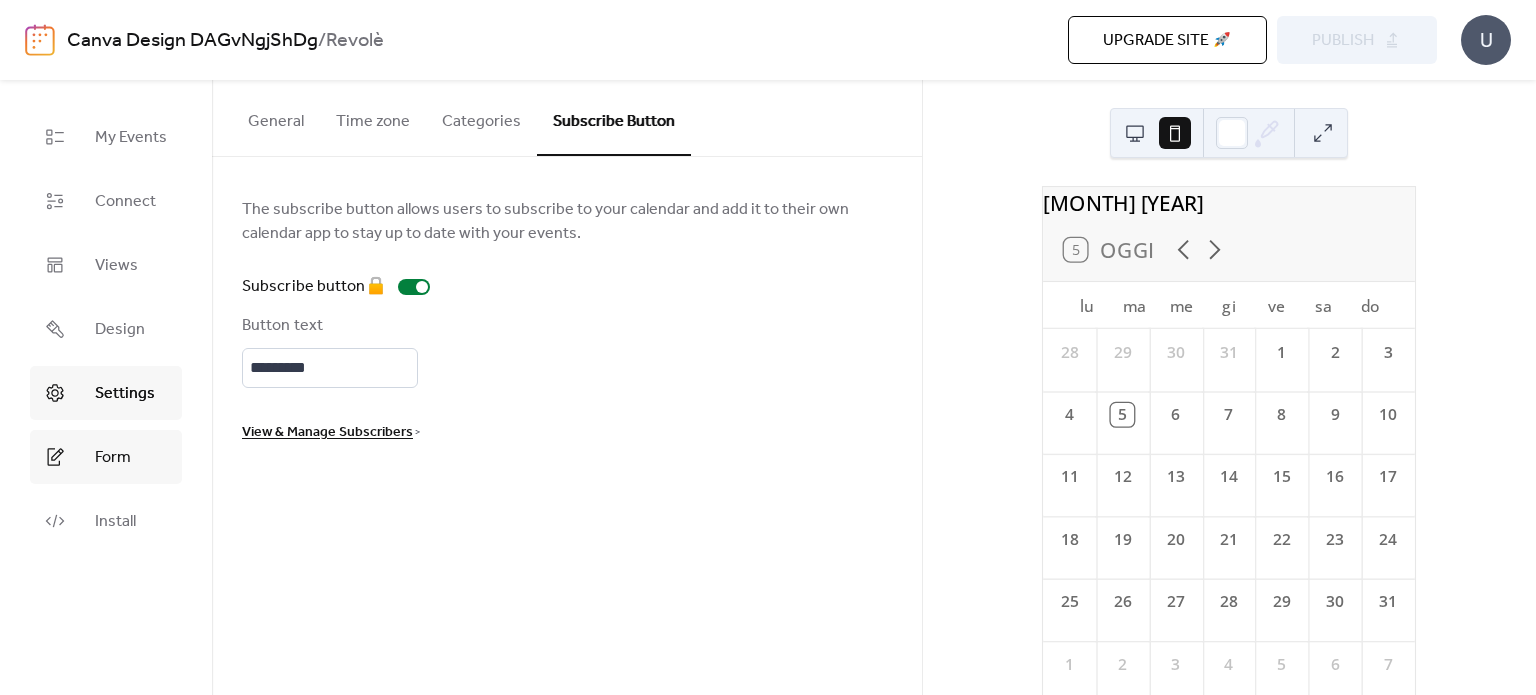 click on "Form" at bounding box center [106, 457] 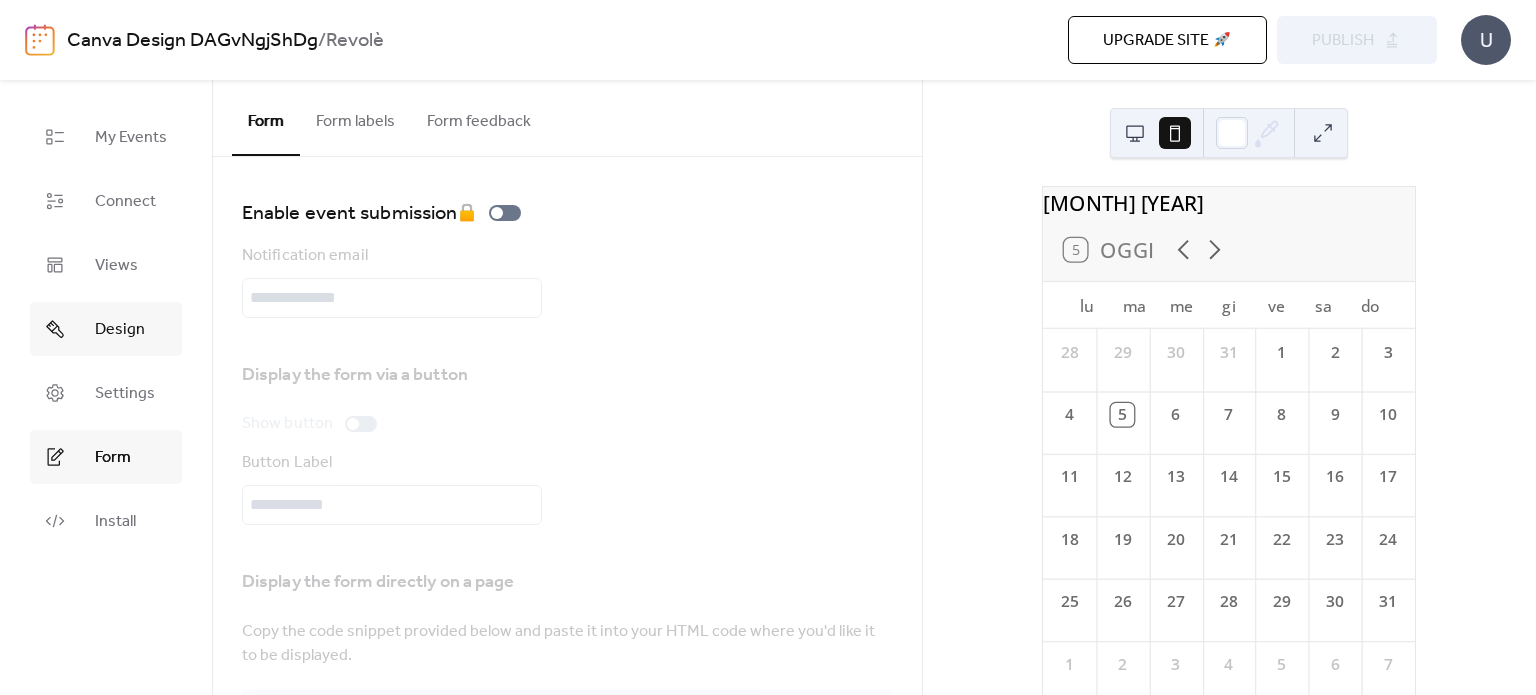 click on "Design" at bounding box center [106, 329] 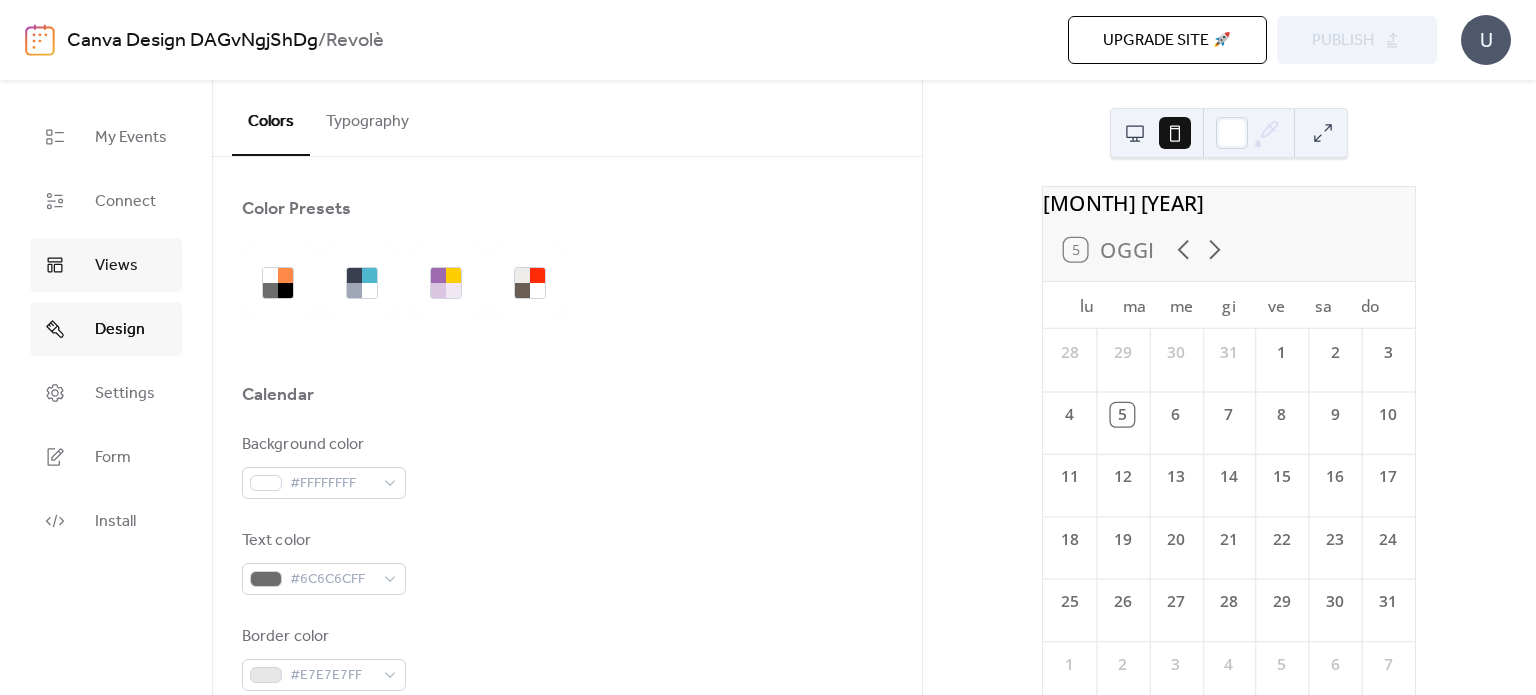 click on "Views" at bounding box center (106, 265) 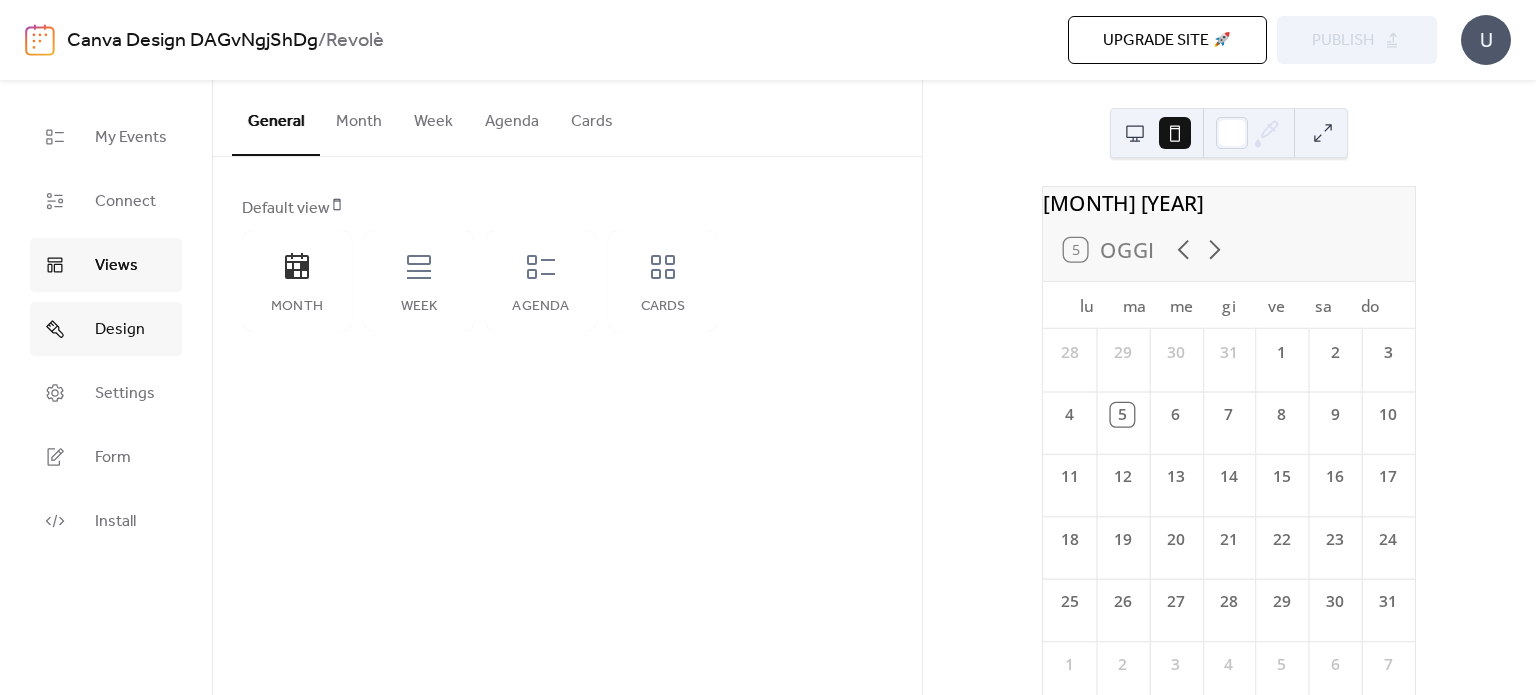 click on "Design" at bounding box center (120, 330) 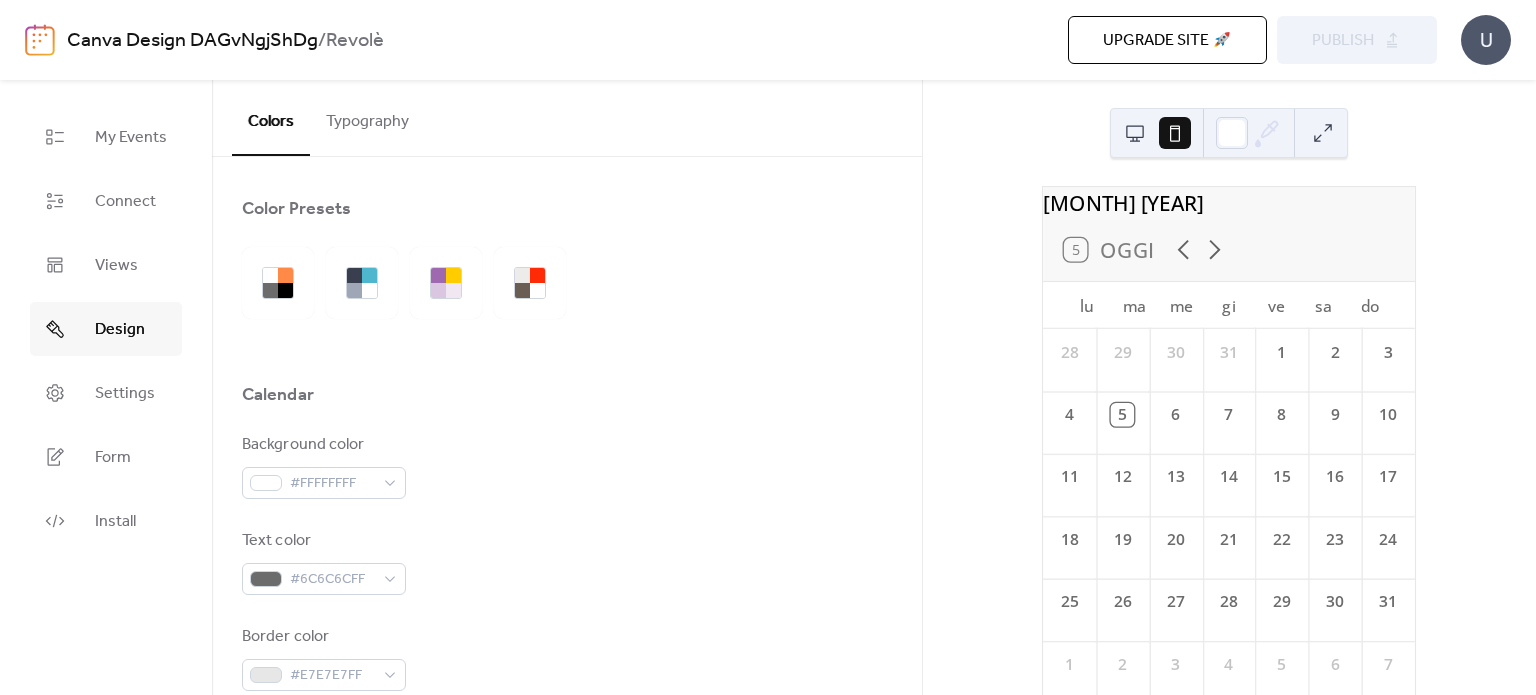 click on "Typography" at bounding box center [367, 117] 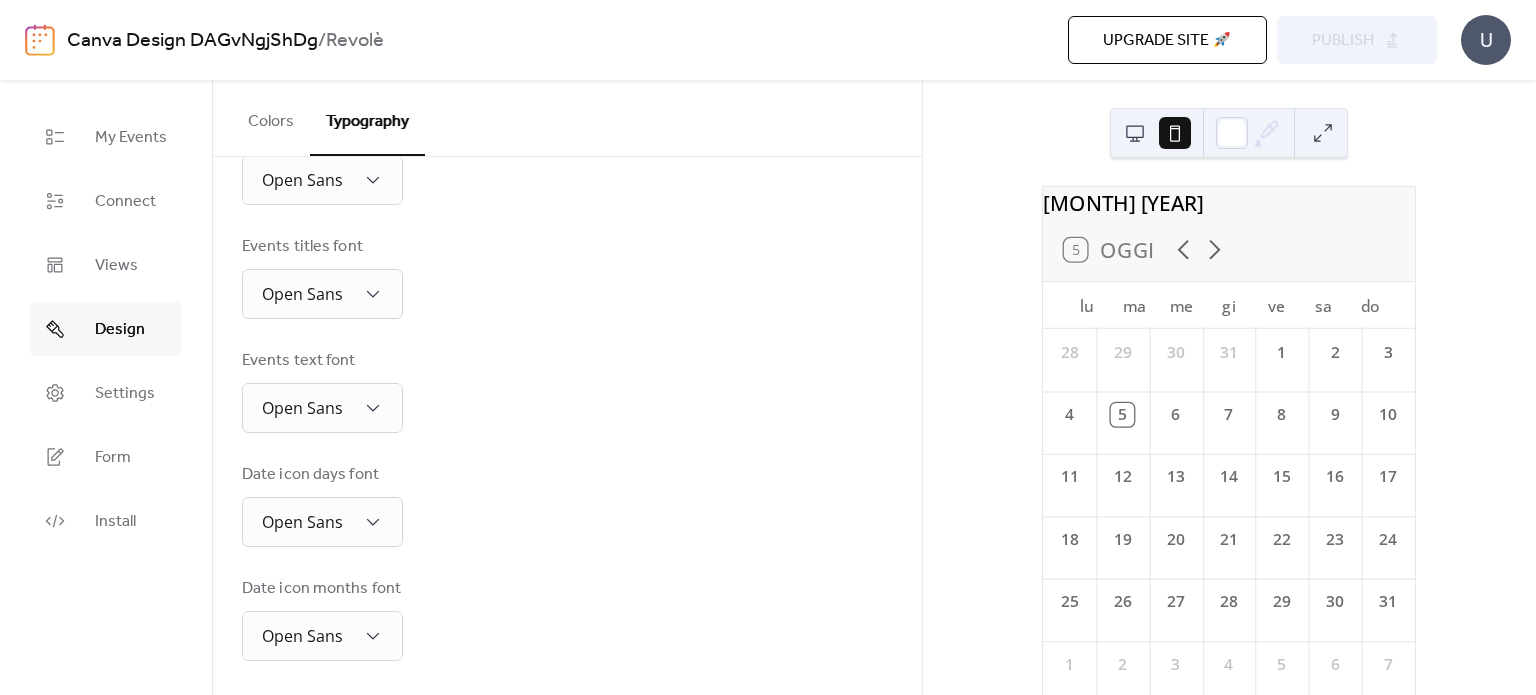 scroll, scrollTop: 494, scrollLeft: 0, axis: vertical 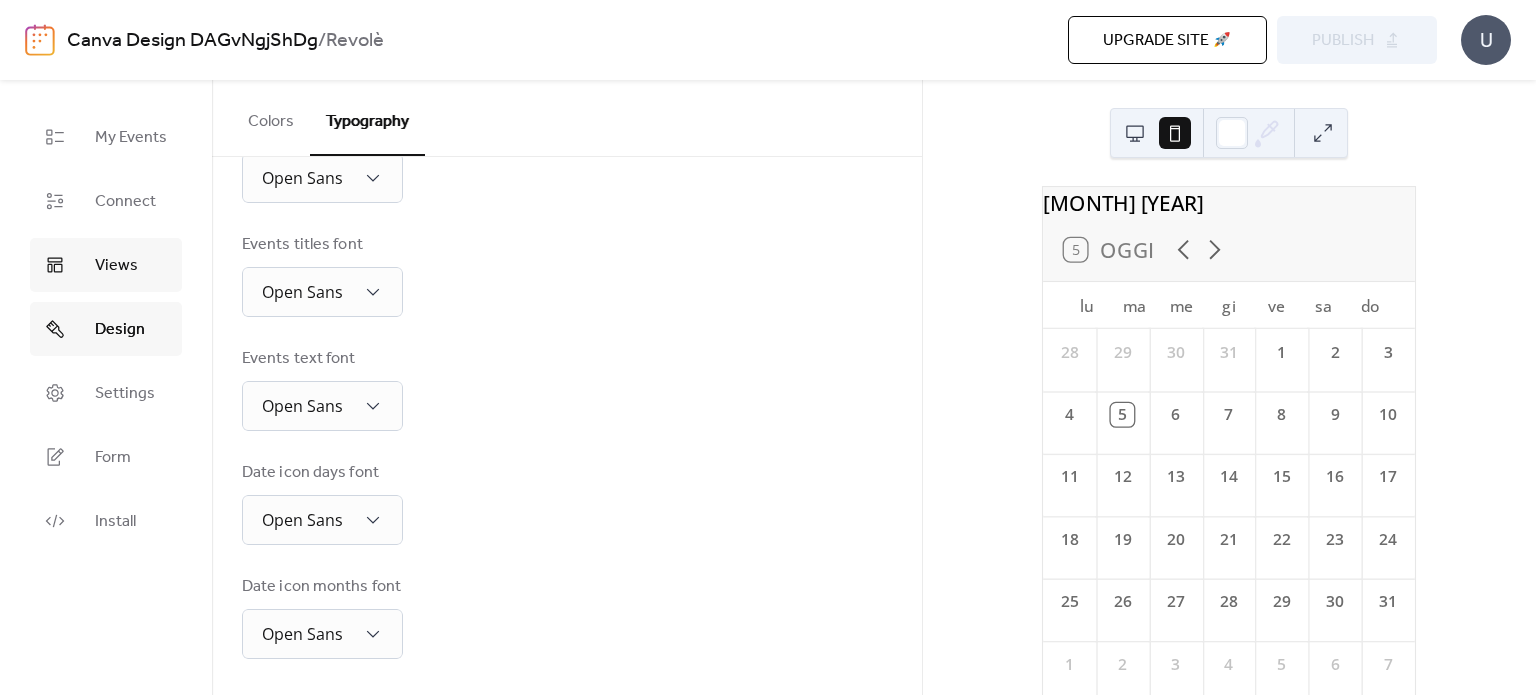 click on "Views" at bounding box center [116, 266] 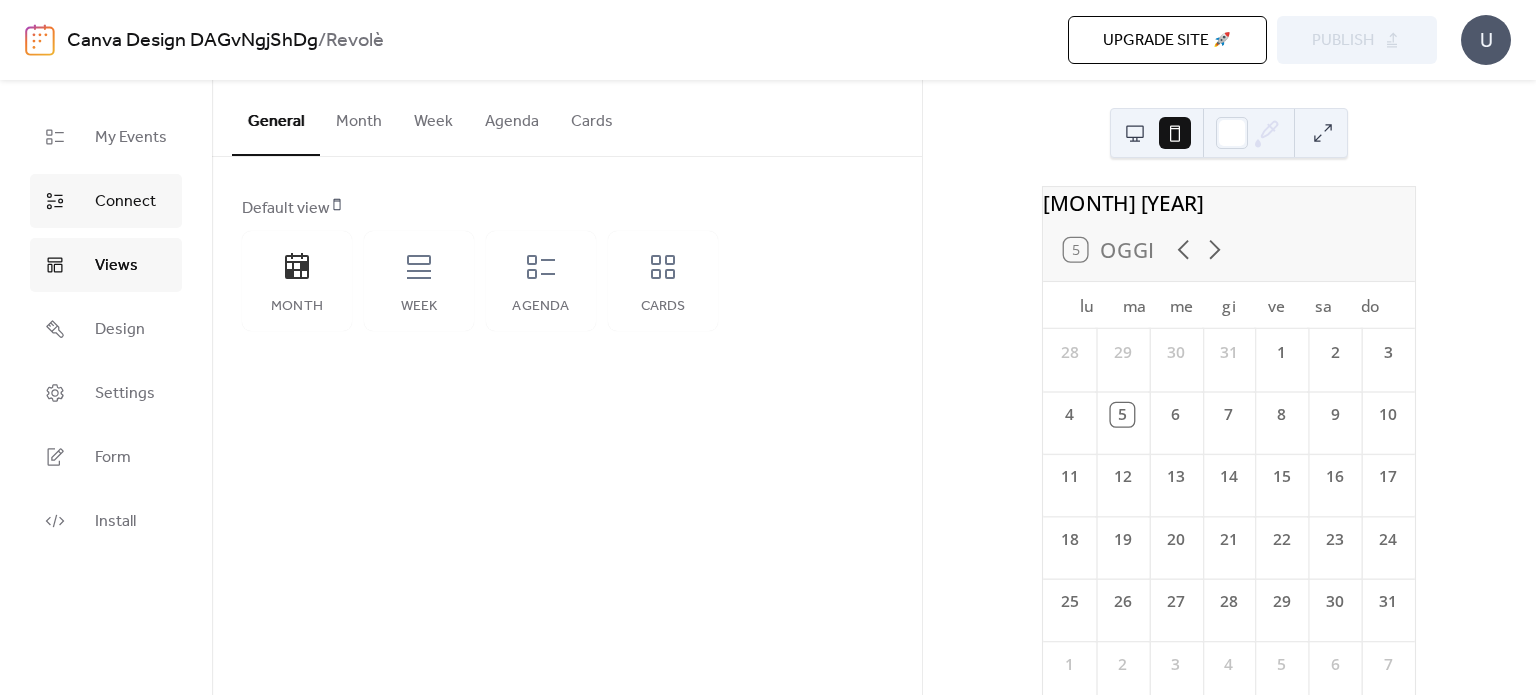 click on "Connect" at bounding box center (106, 201) 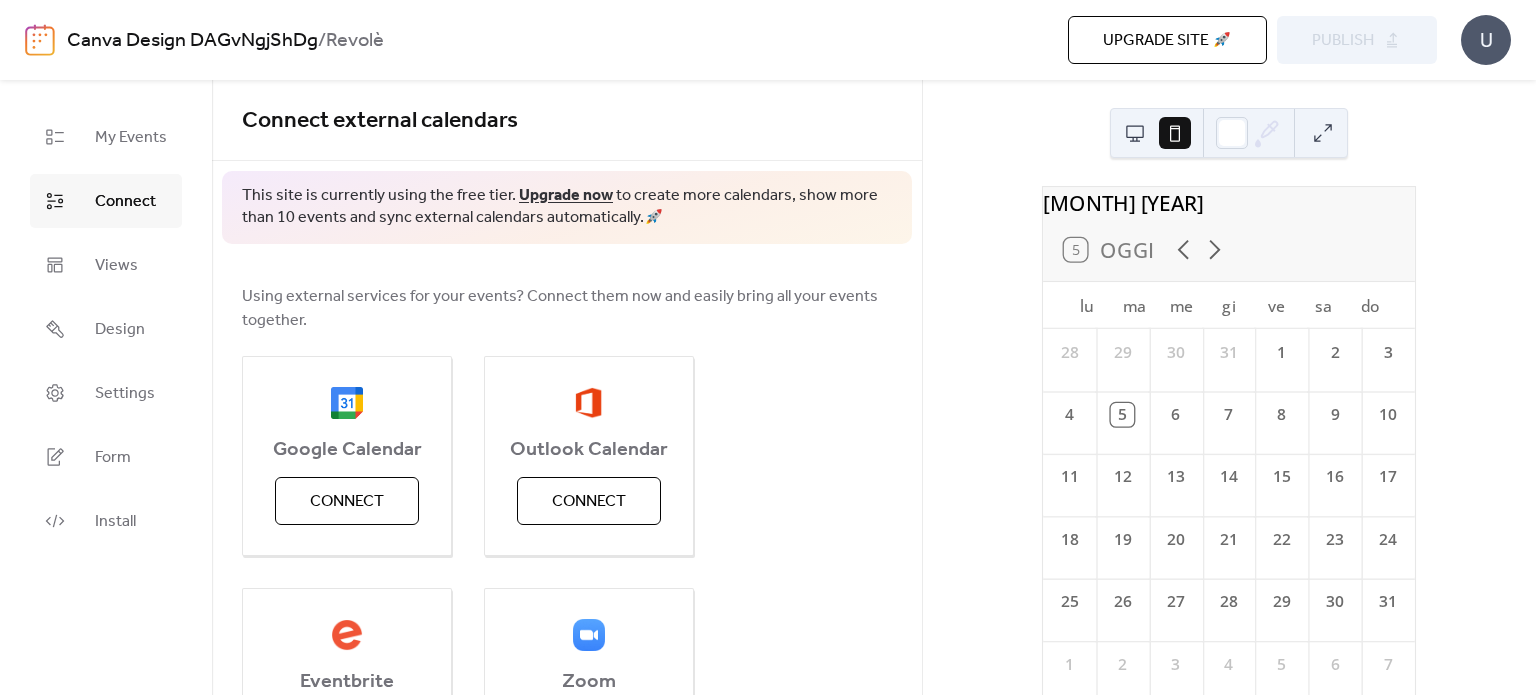 click on "Connect" at bounding box center (106, 201) 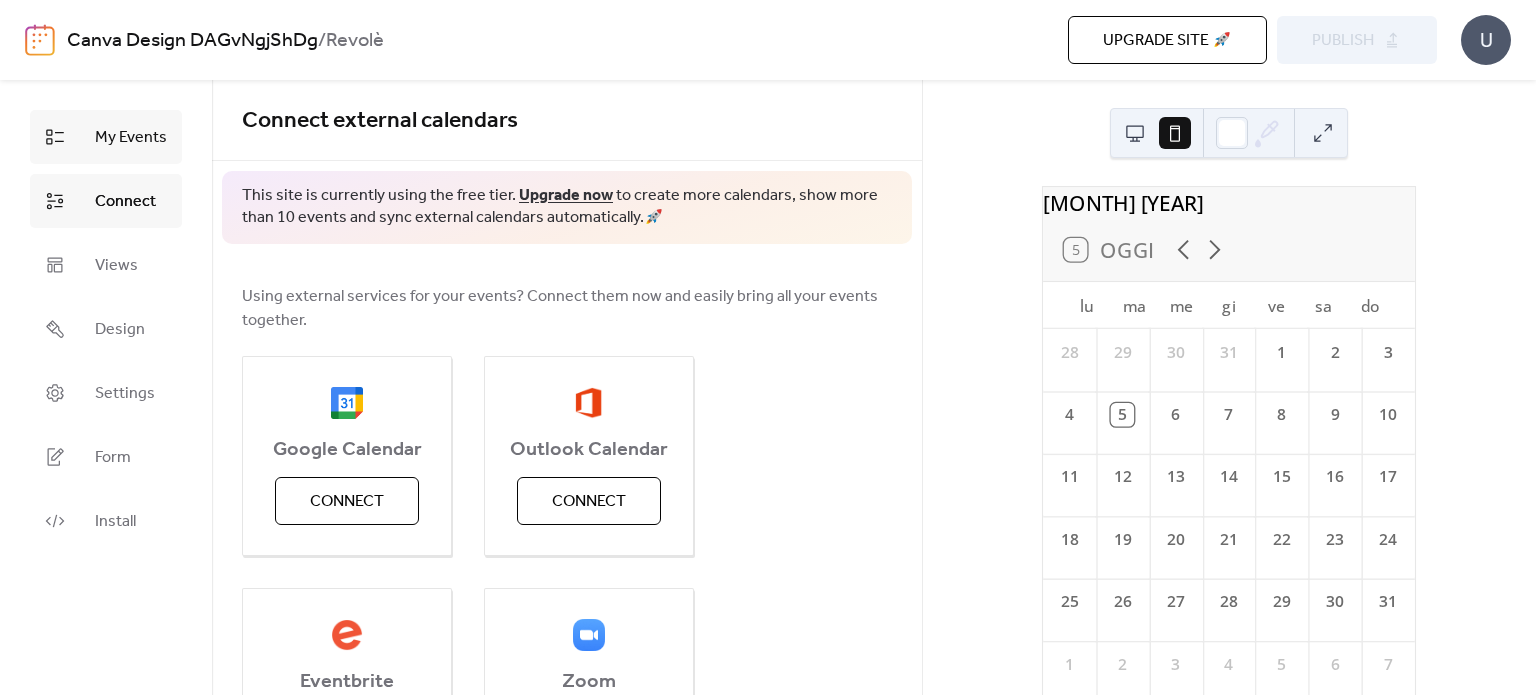 click on "My Events" at bounding box center [131, 138] 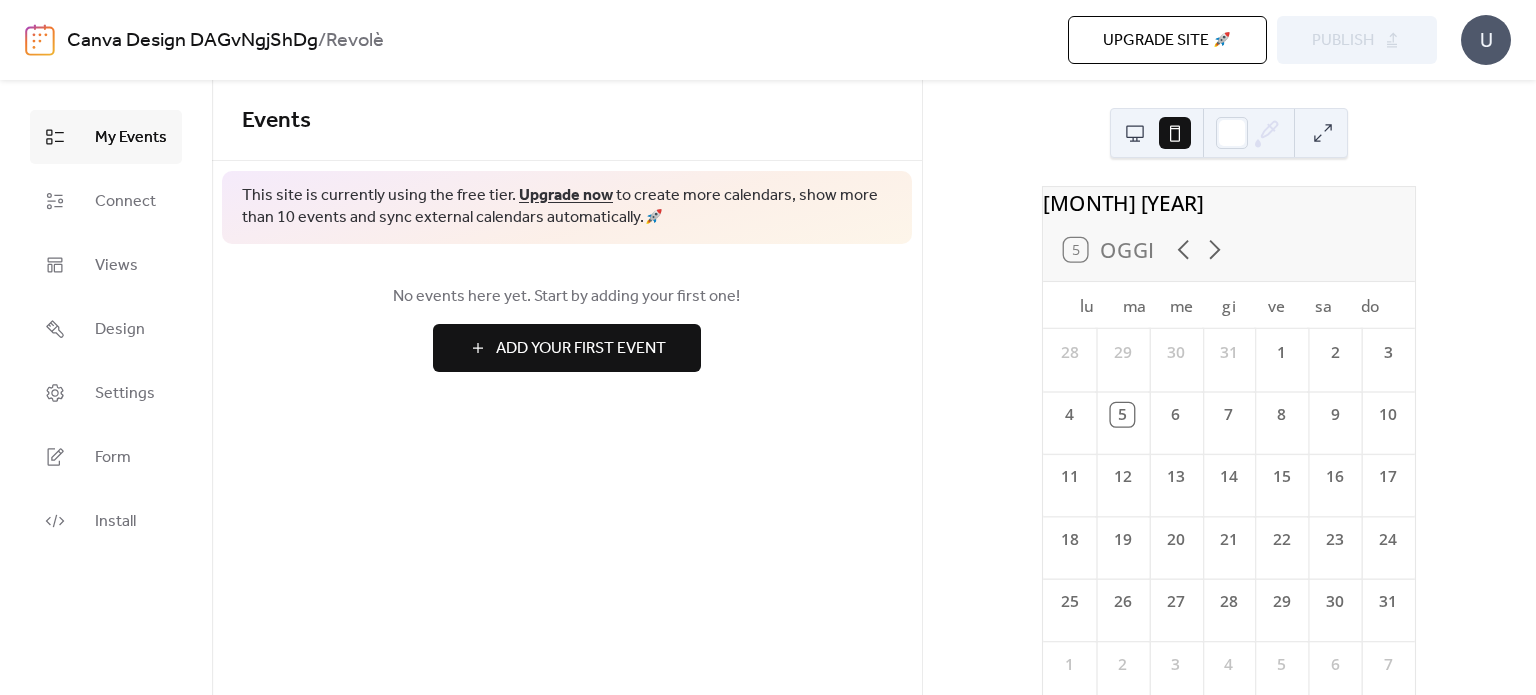click on "Canva Design DAGvNgjShDg" at bounding box center (192, 41) 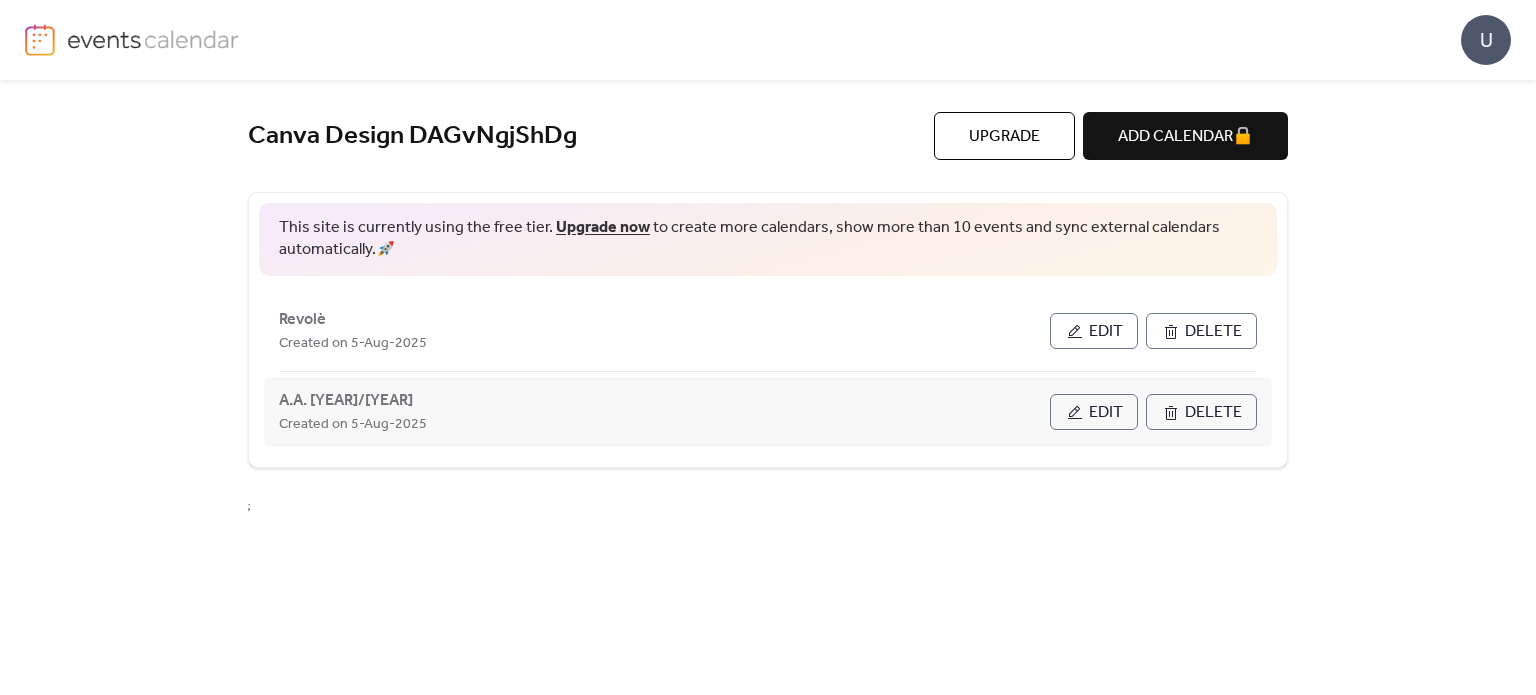 click on "Delete" at bounding box center (1213, 413) 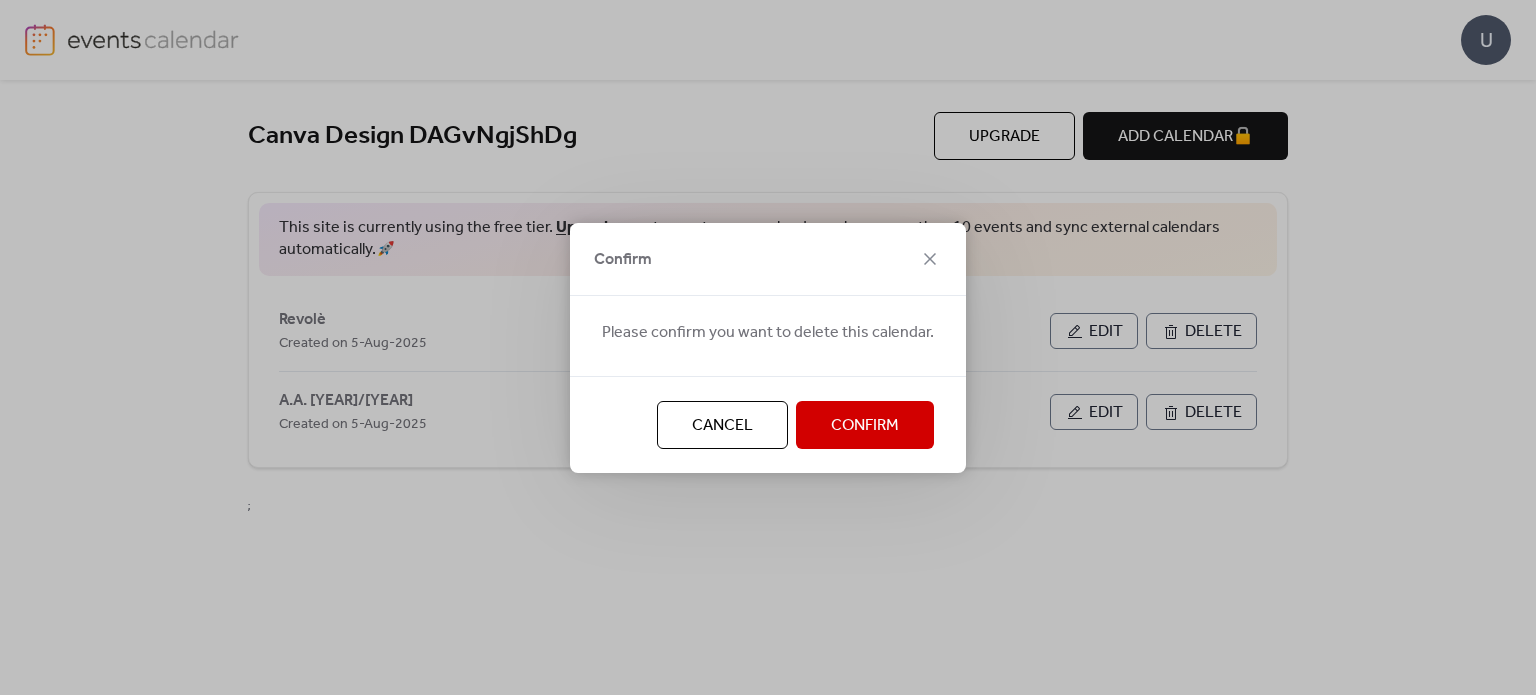 click on "Confirm" at bounding box center (865, 426) 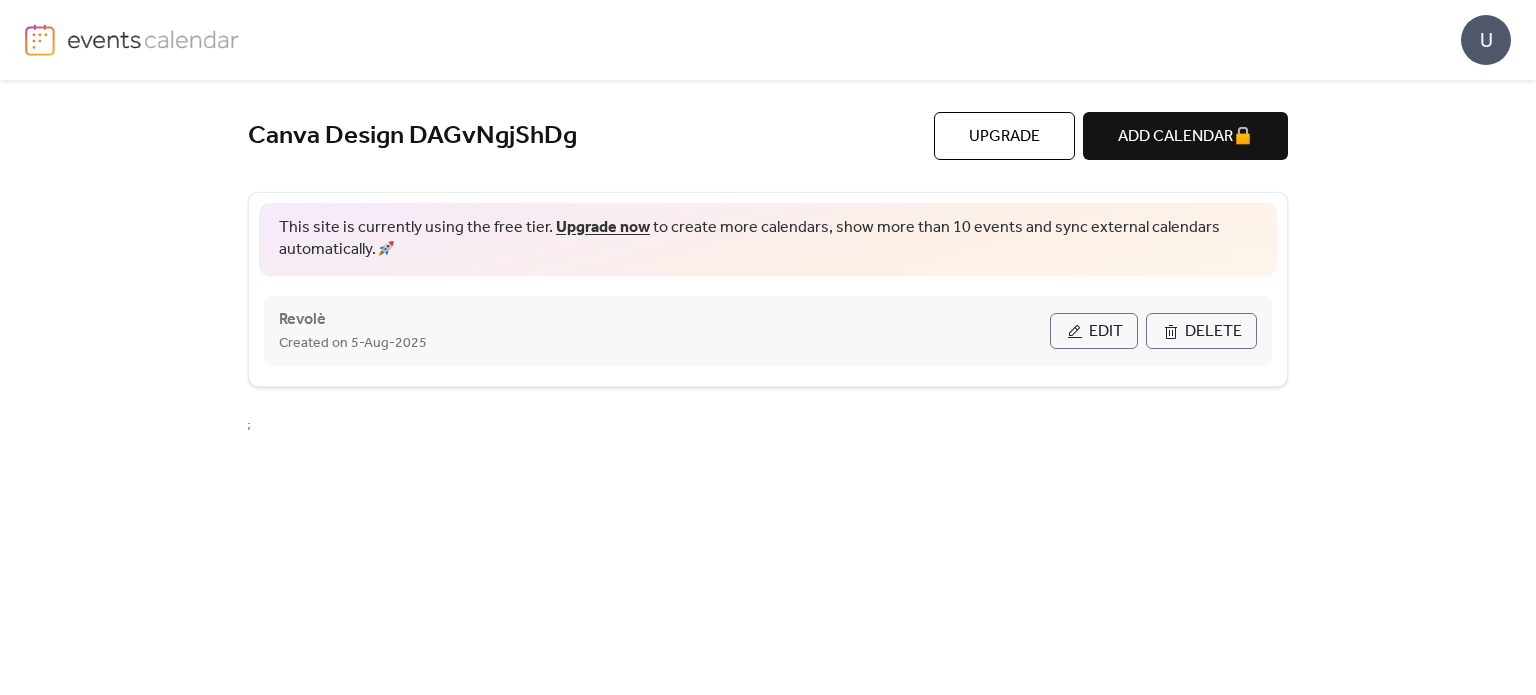 click on "Created on 5-Aug-2025" at bounding box center [664, 343] 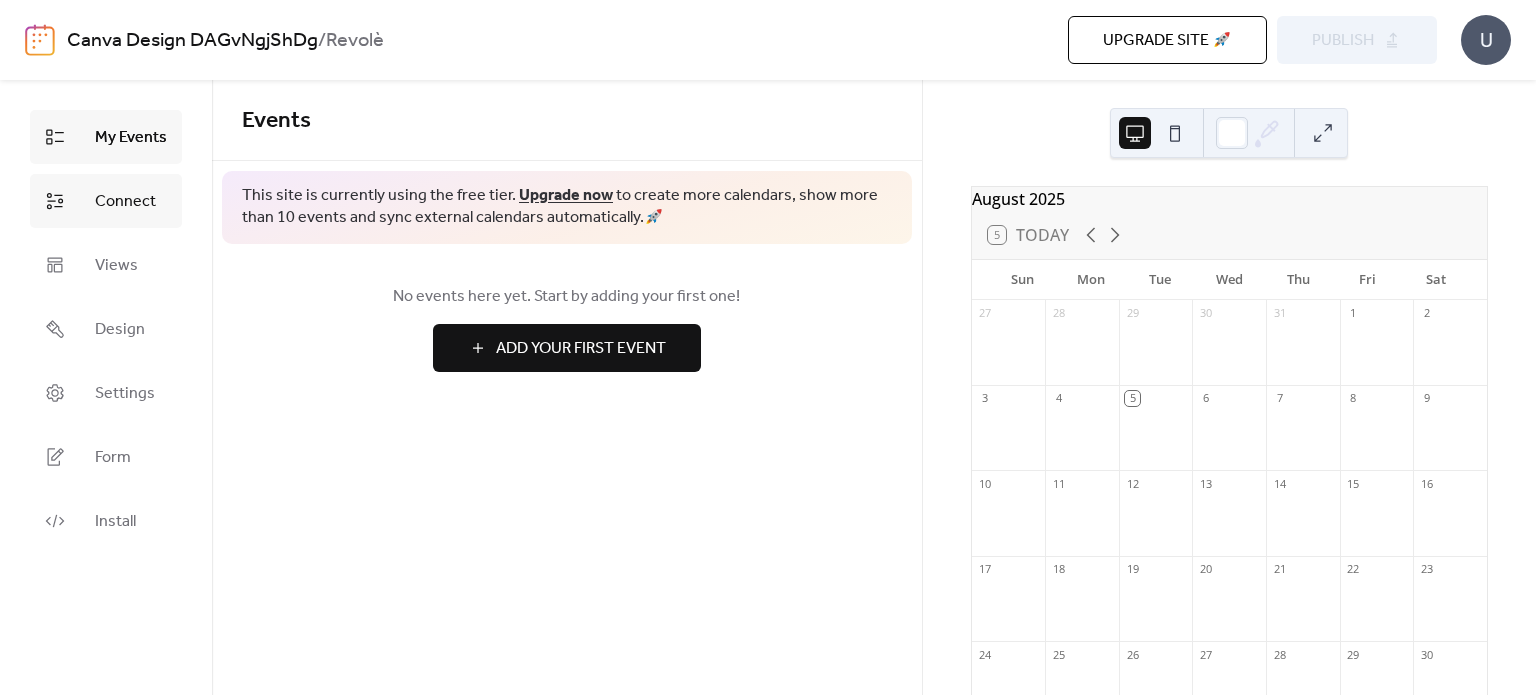 click on "Connect" at bounding box center [125, 202] 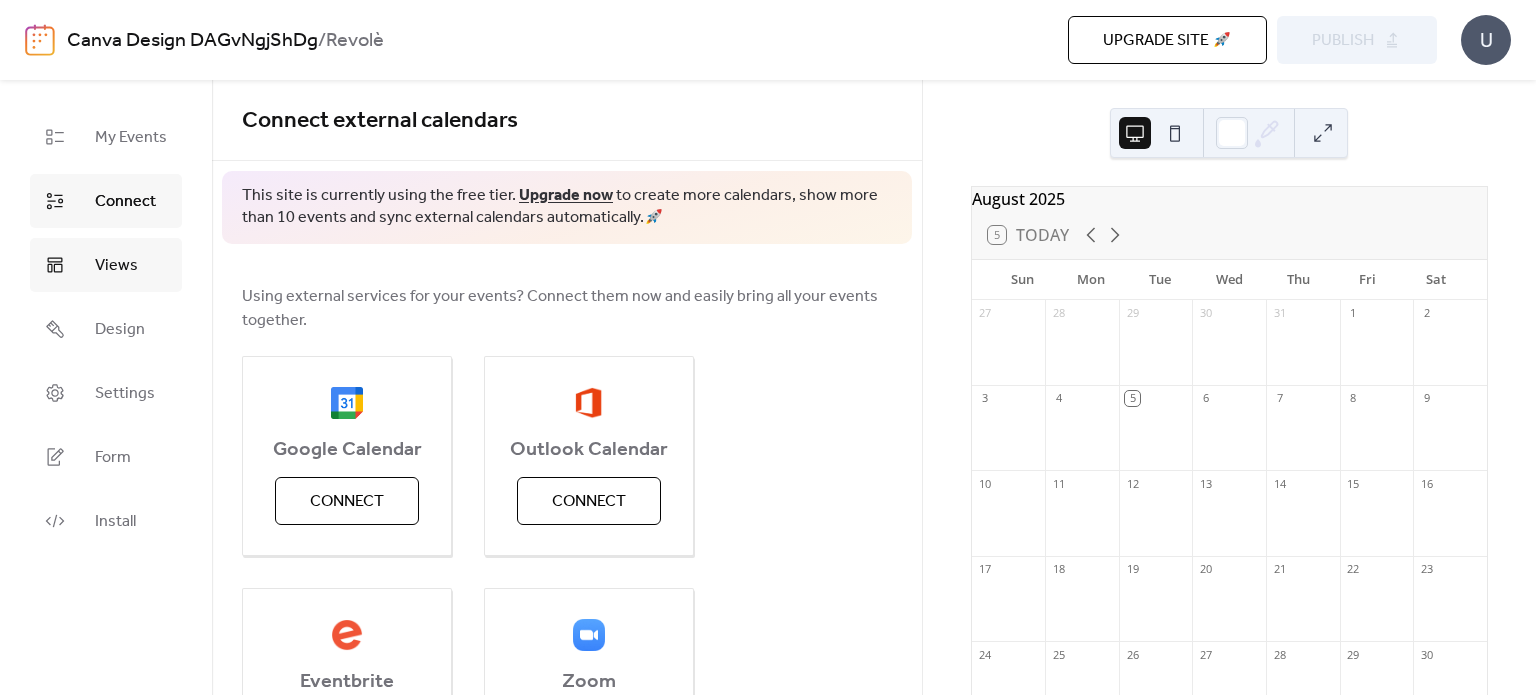 click on "Views" at bounding box center [116, 266] 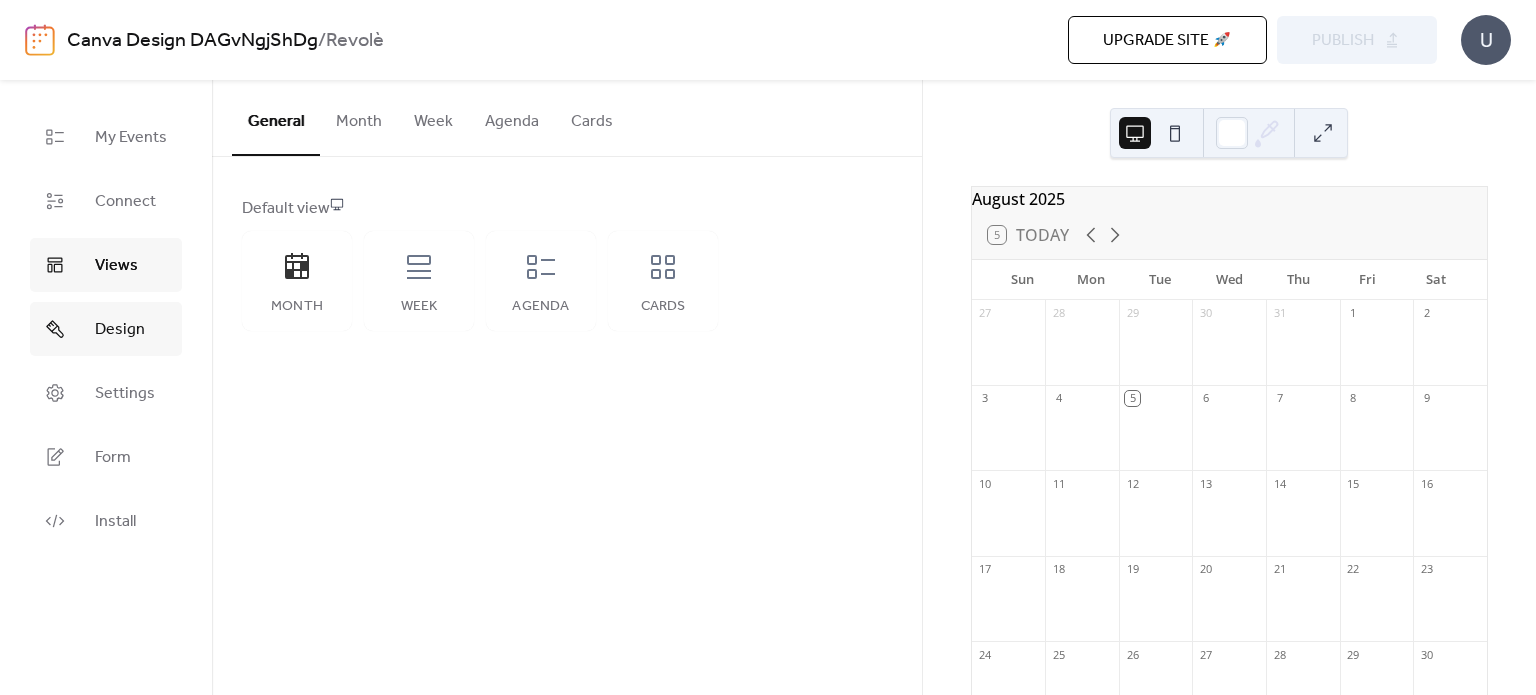 click on "Design" at bounding box center [120, 330] 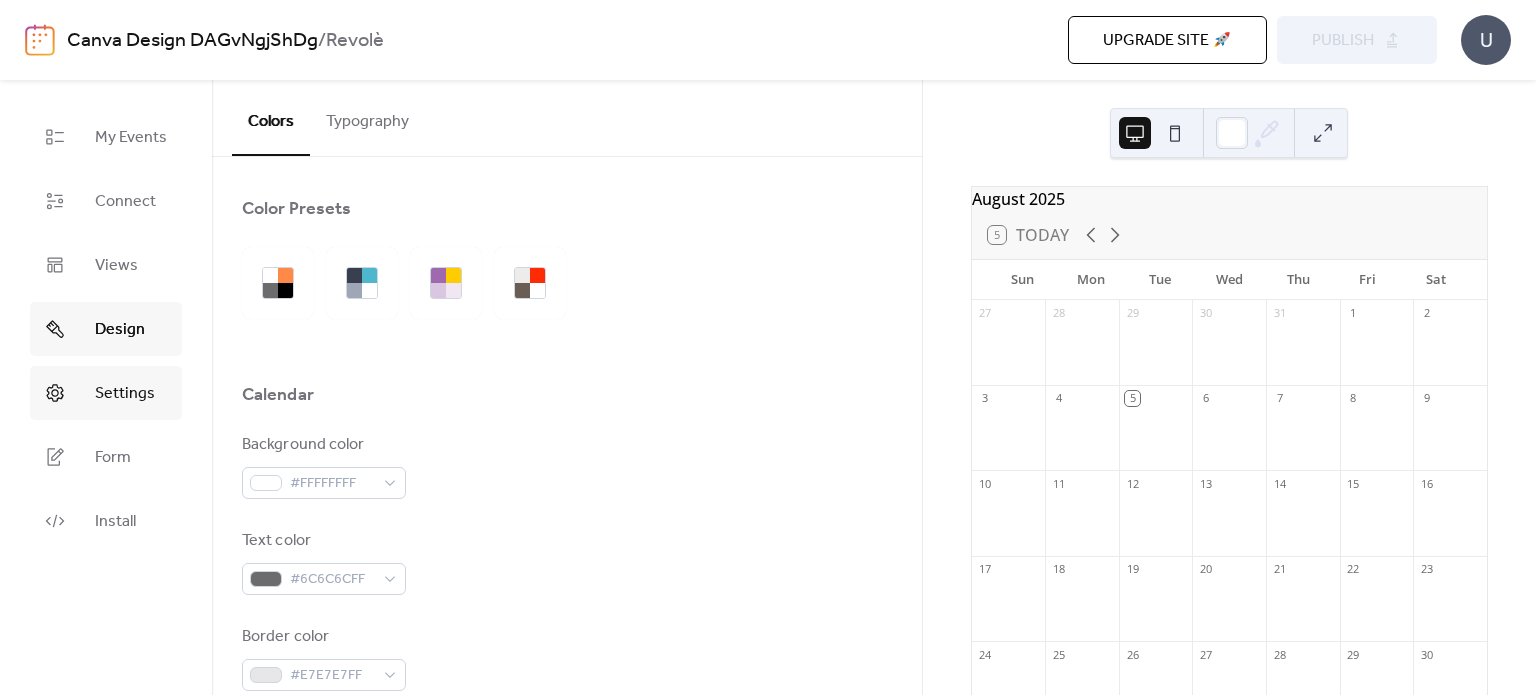 click on "Settings" at bounding box center [125, 394] 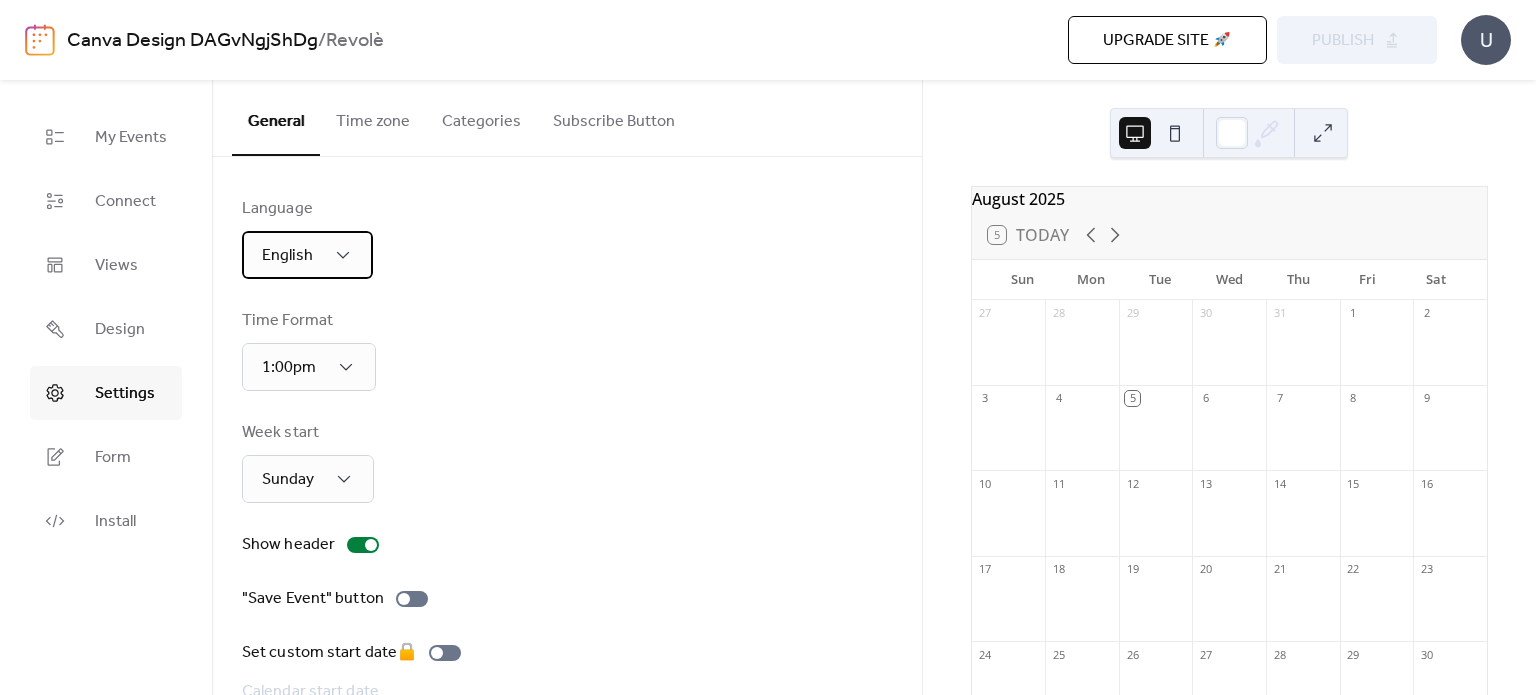 click on "English" at bounding box center (287, 255) 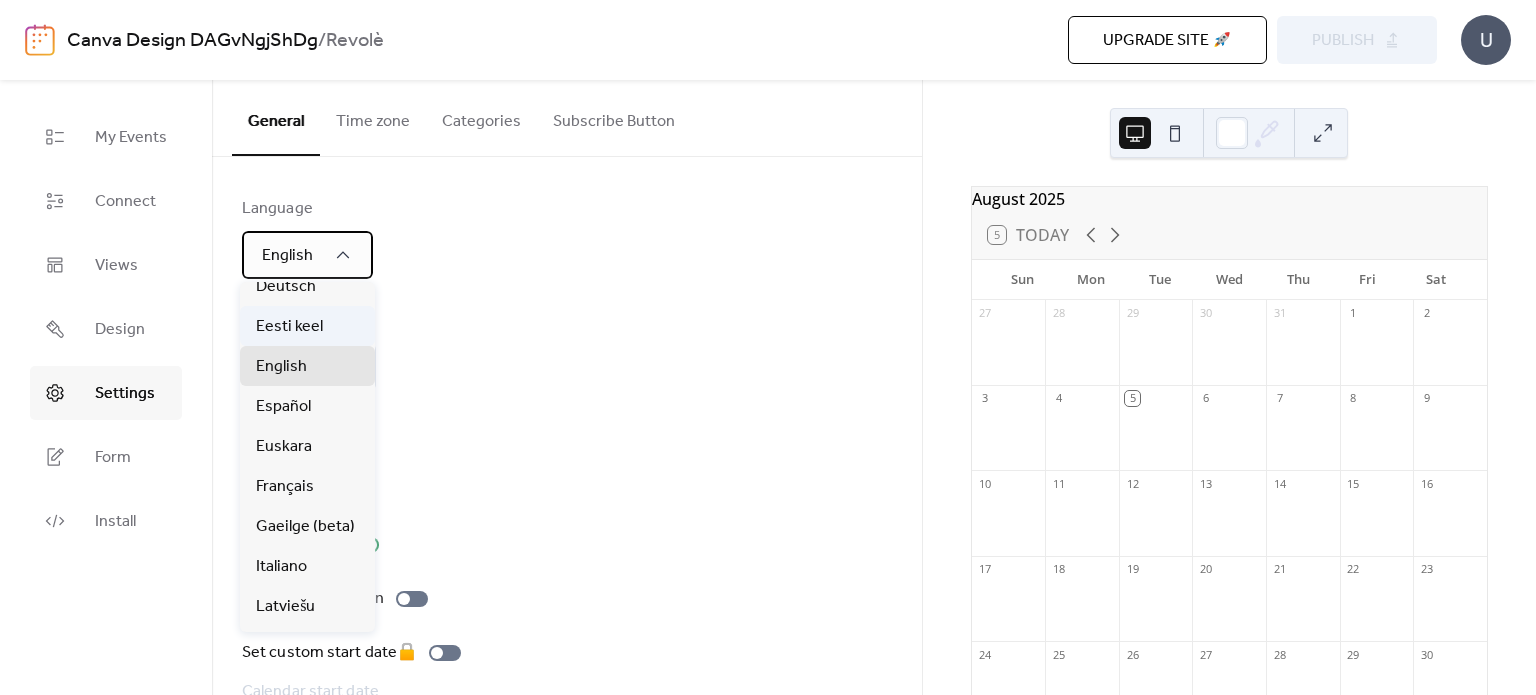 scroll, scrollTop: 138, scrollLeft: 0, axis: vertical 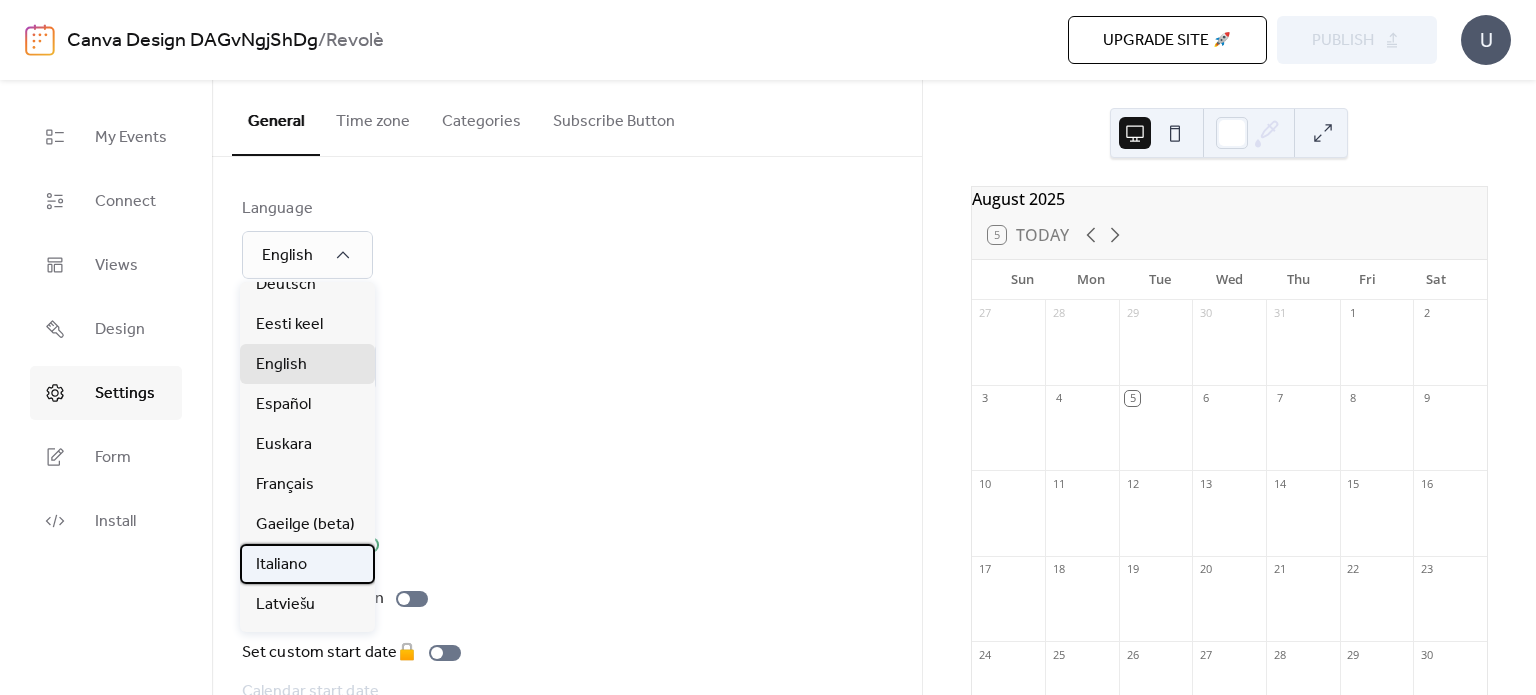 click on "Italiano" at bounding box center [281, 565] 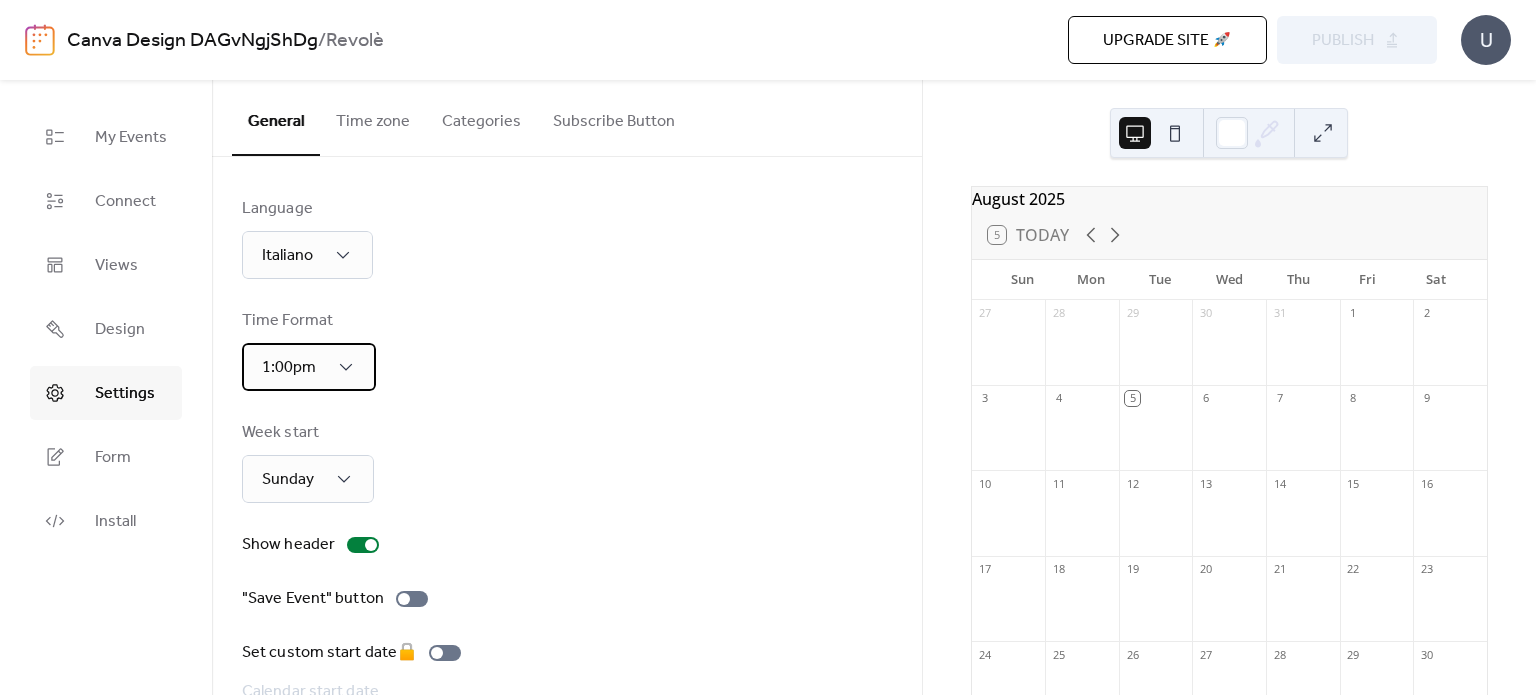click on "1:00pm" at bounding box center [289, 367] 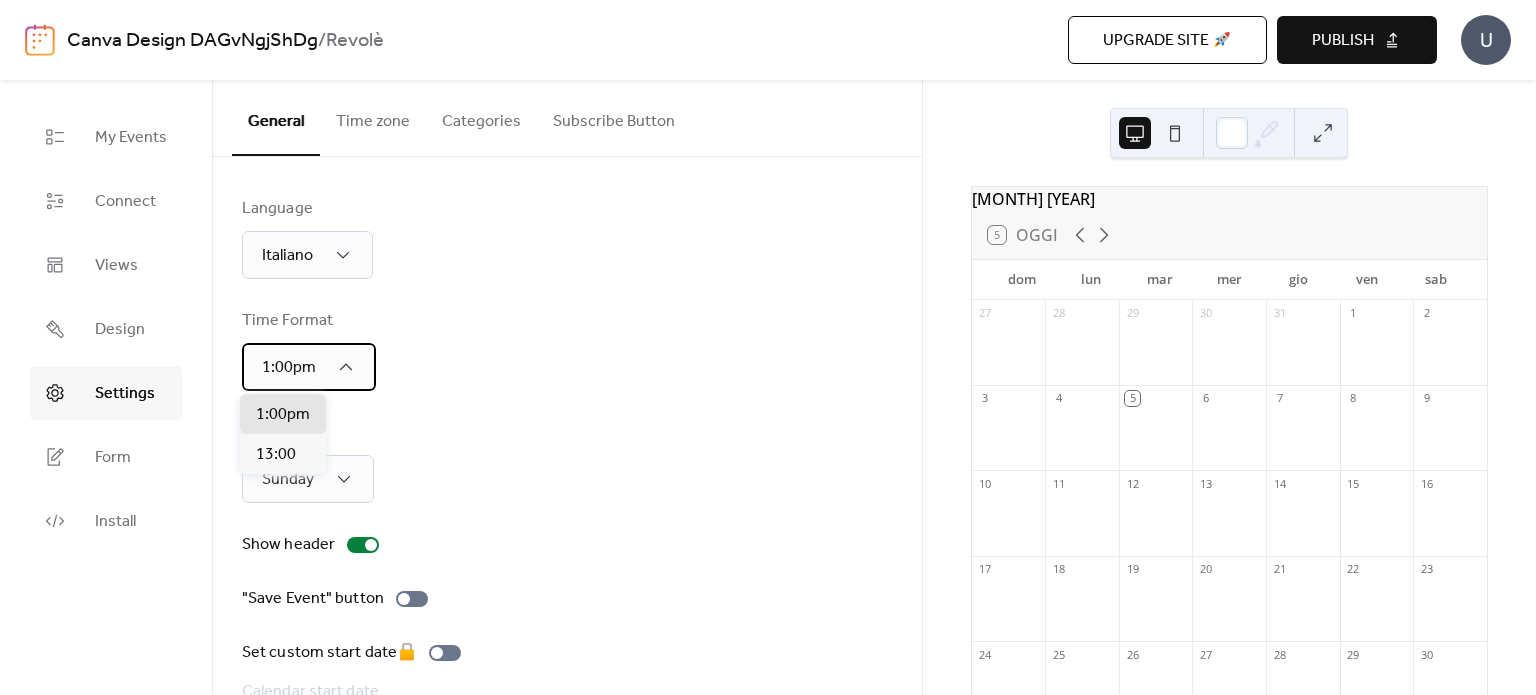 click on "1:00pm" at bounding box center (309, 367) 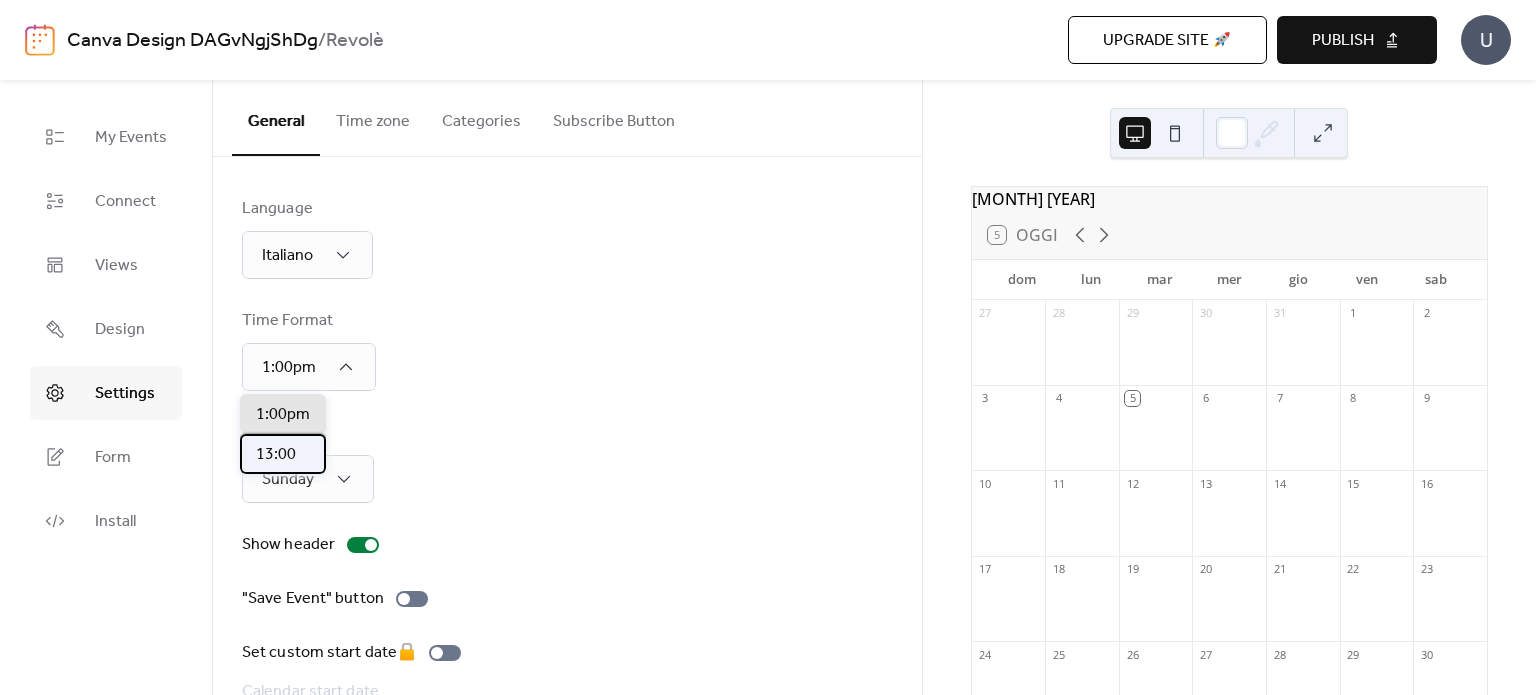 click on "13:00" at bounding box center [276, 455] 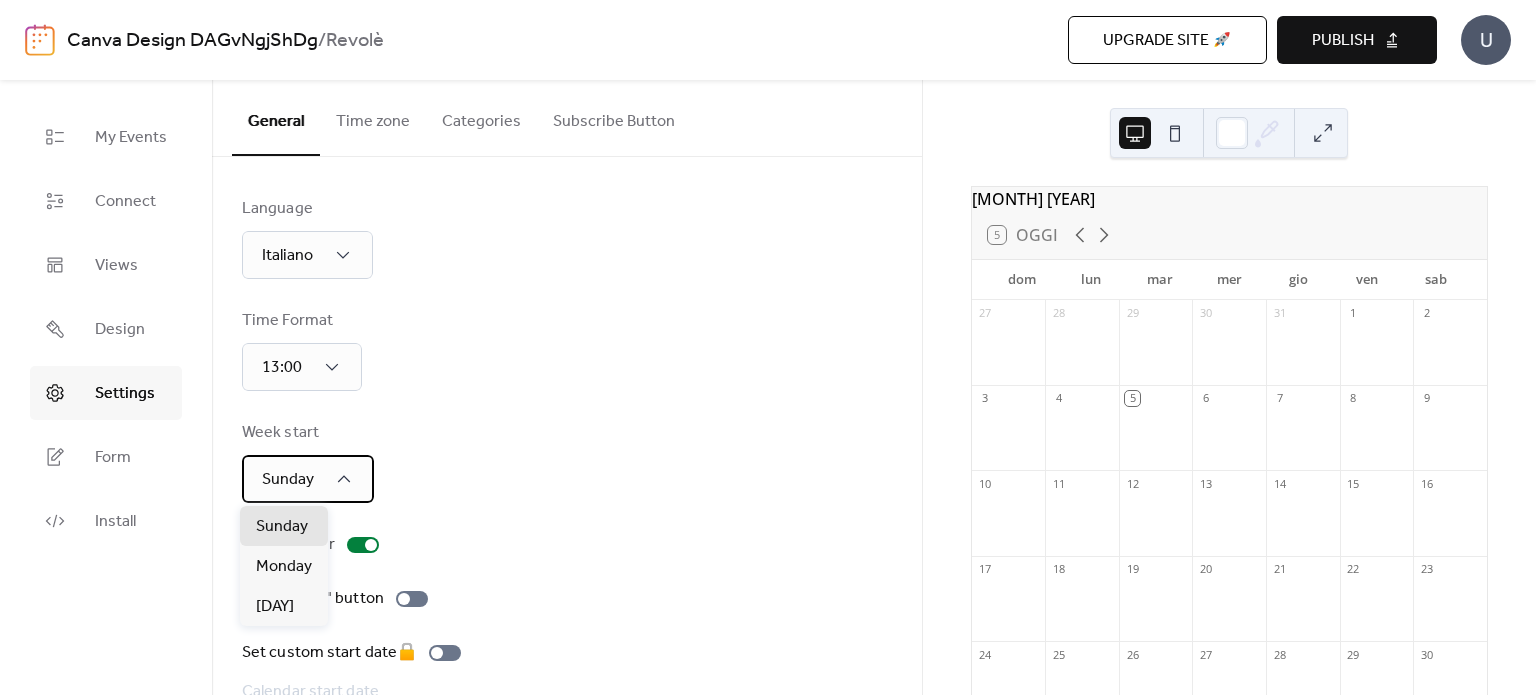 click on "Sunday" at bounding box center [308, 479] 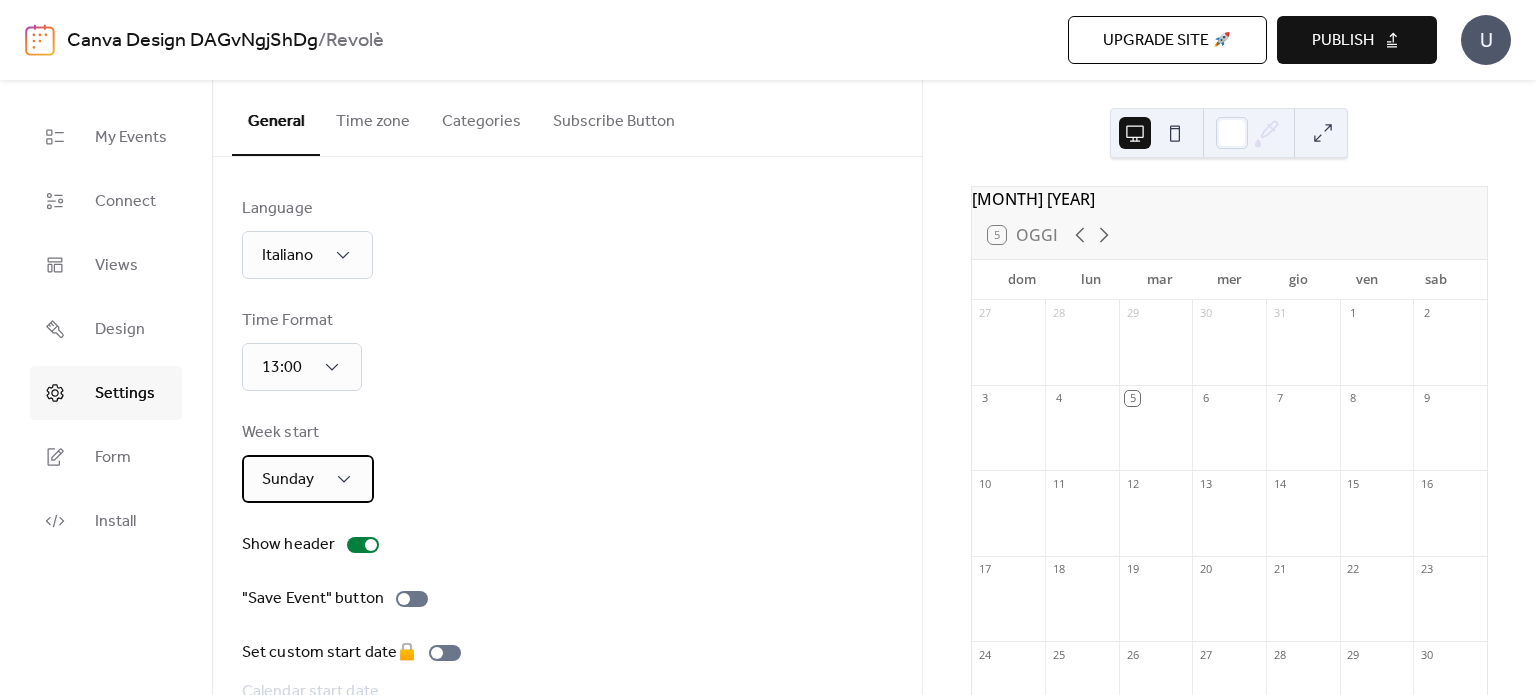 click on "Sunday" at bounding box center [308, 479] 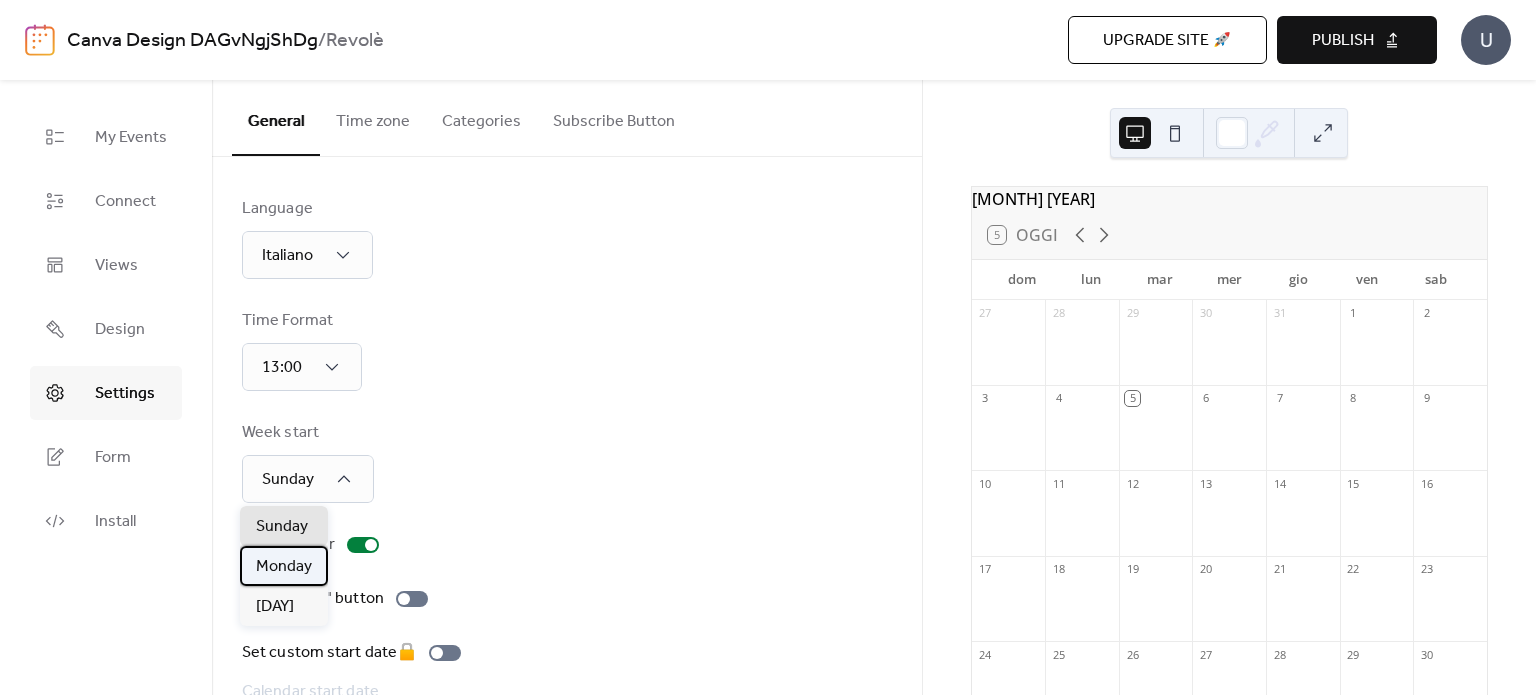 click on "Monday" at bounding box center [284, 567] 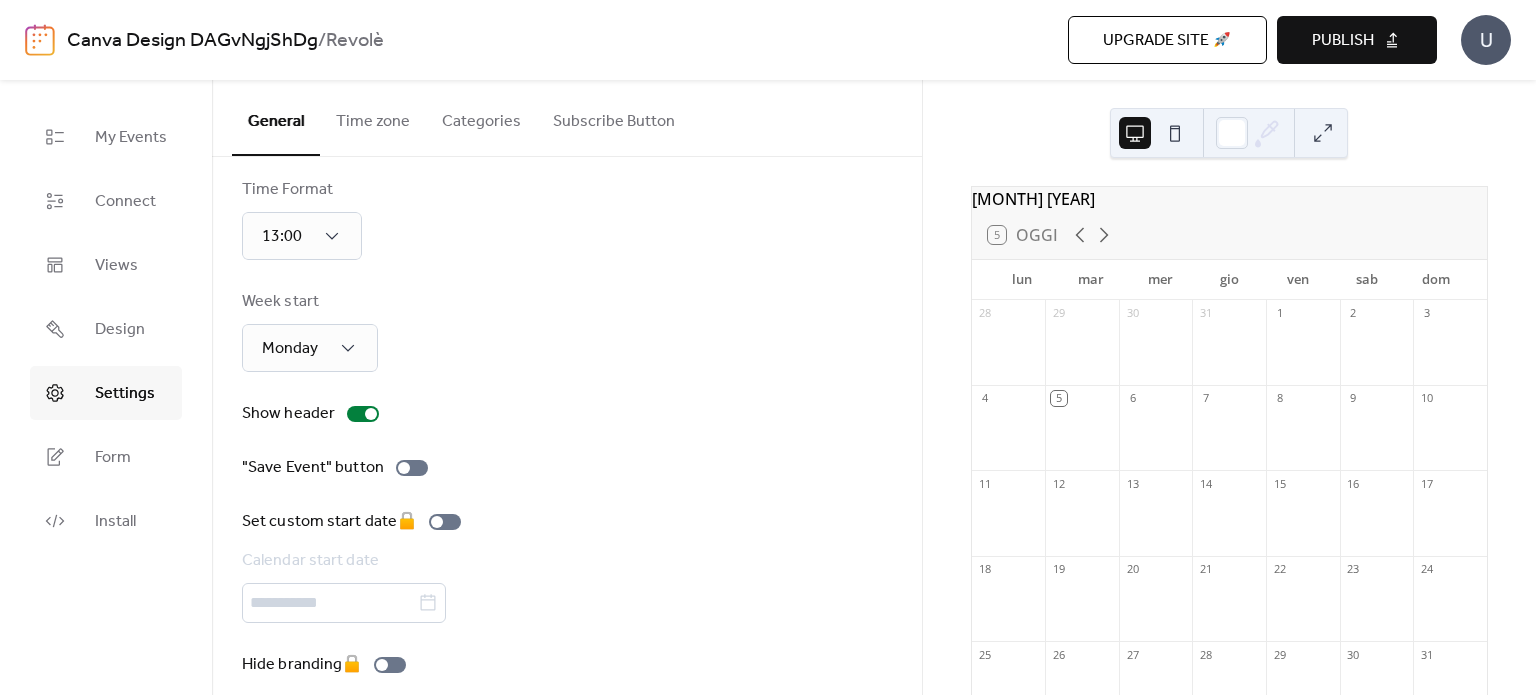 scroll, scrollTop: 152, scrollLeft: 0, axis: vertical 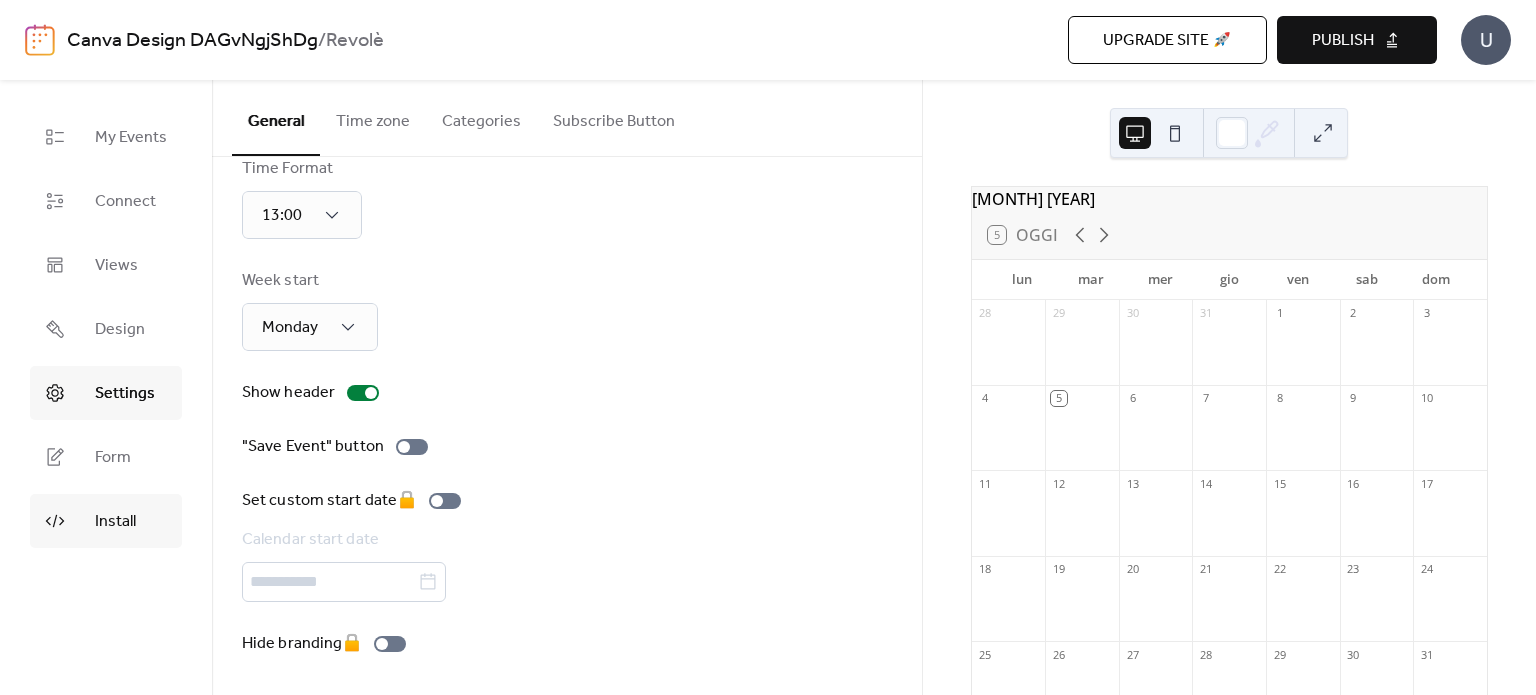 click on "Install" at bounding box center [115, 522] 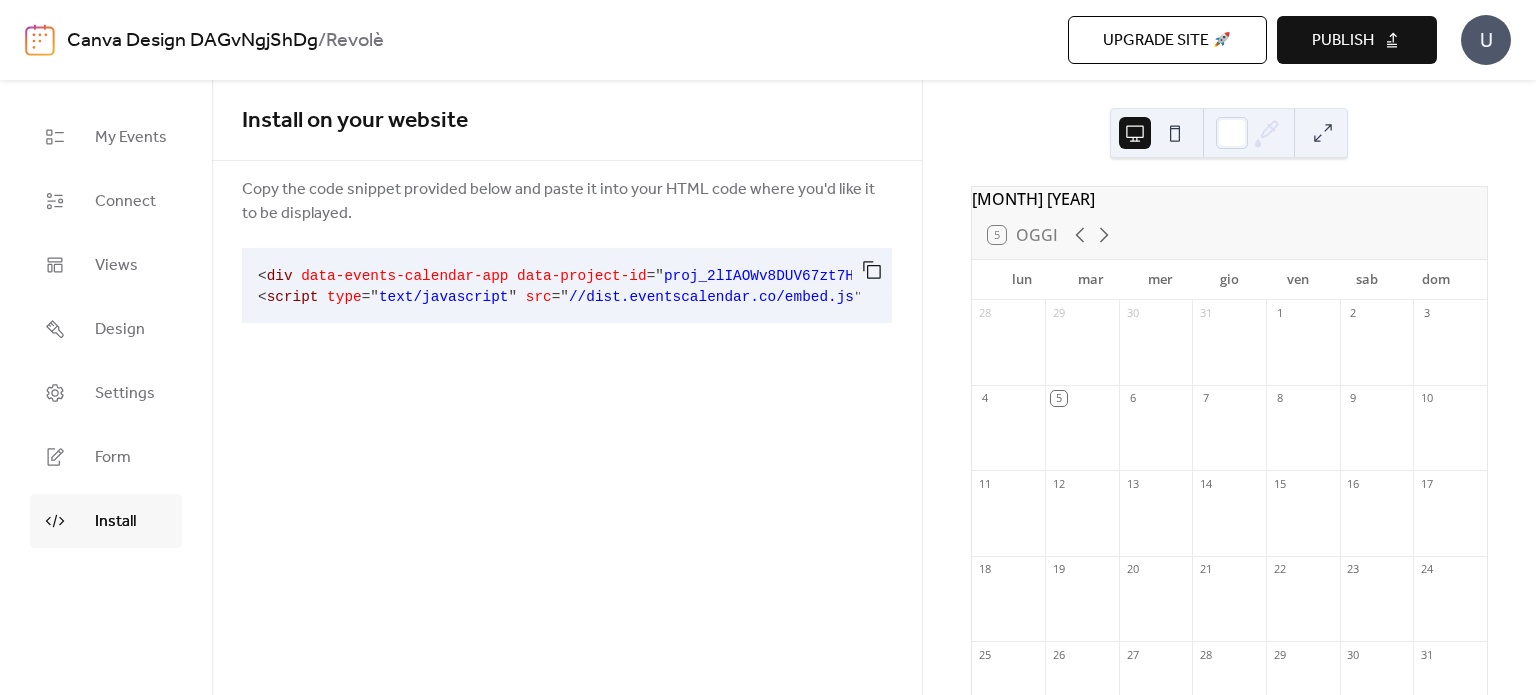 click on "Publish" at bounding box center (1343, 41) 